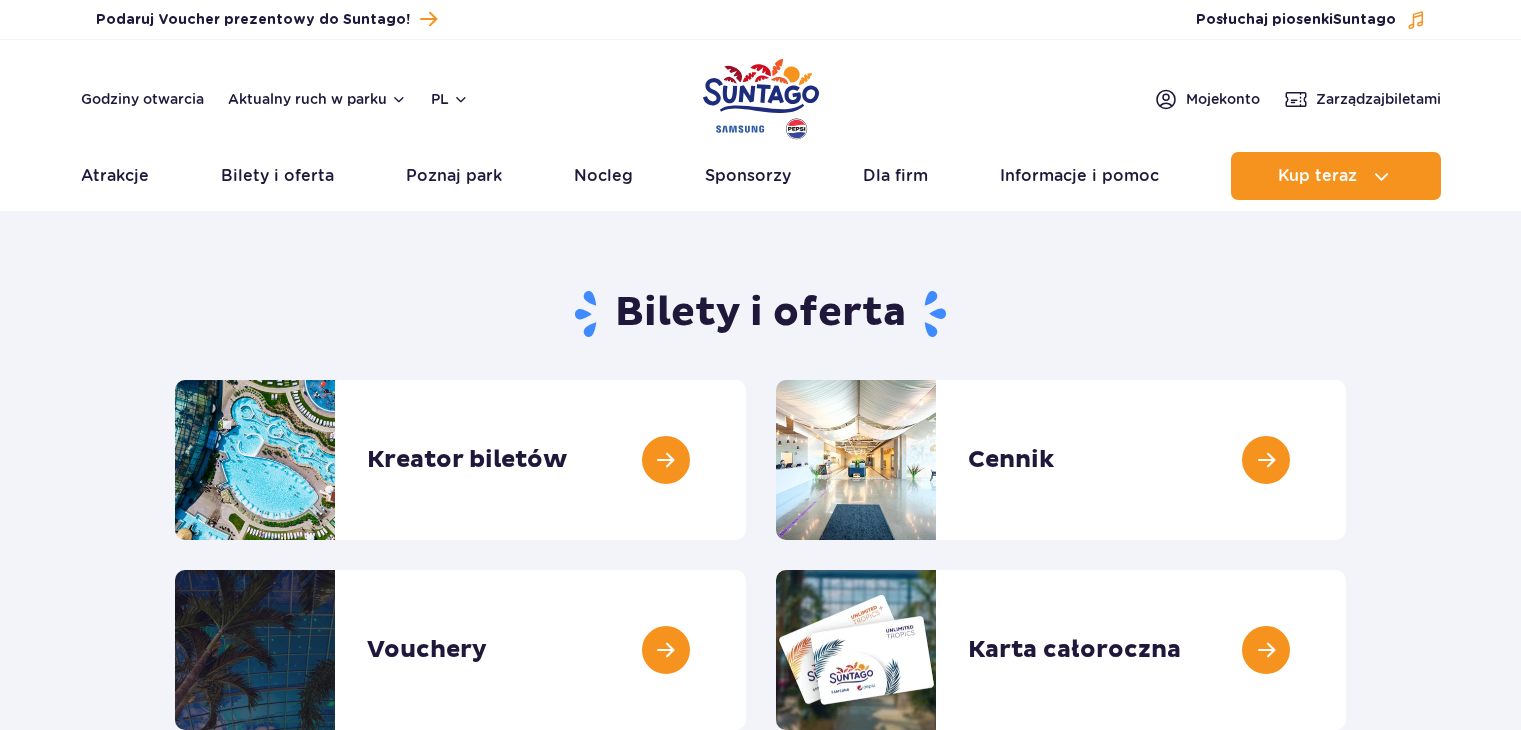 scroll, scrollTop: 0, scrollLeft: 0, axis: both 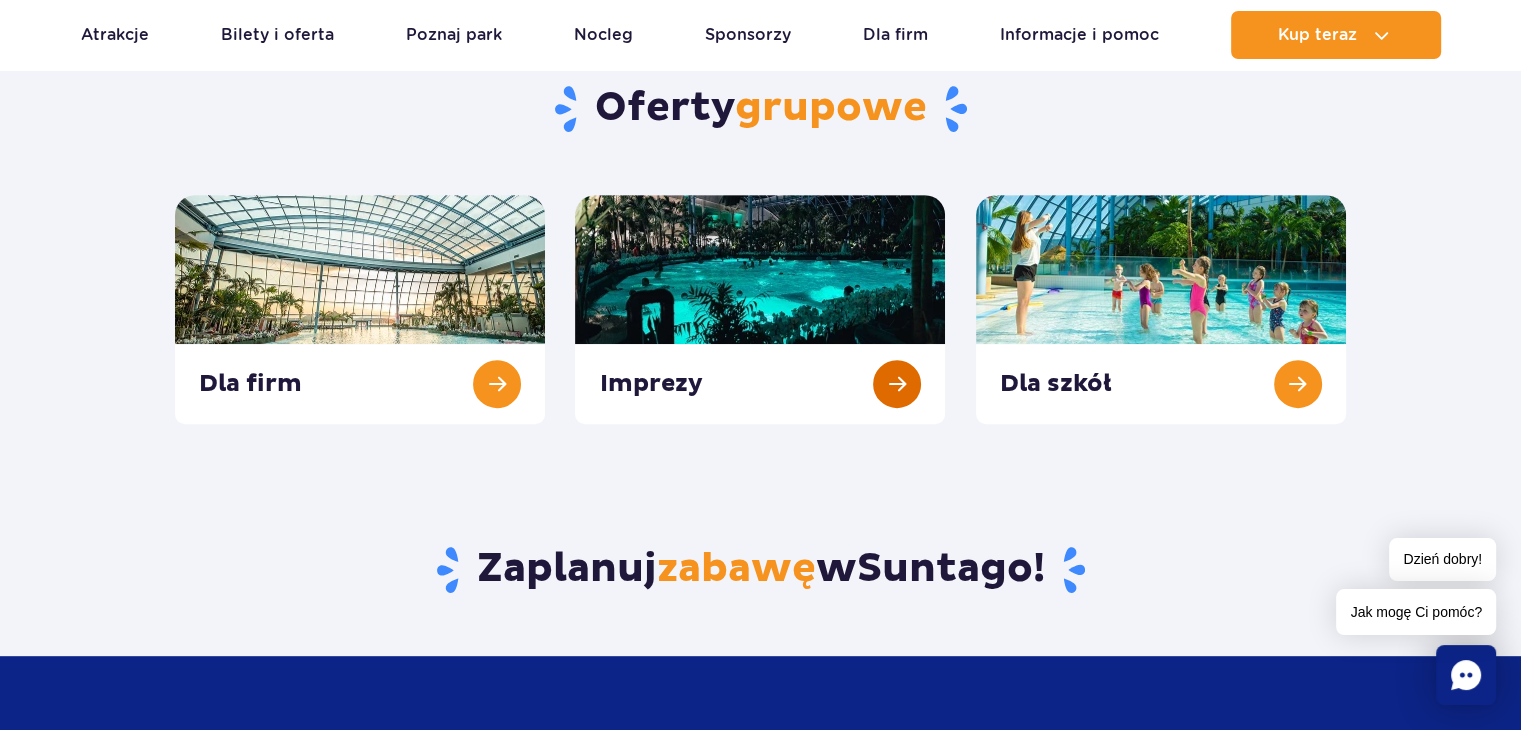 click at bounding box center [760, 309] 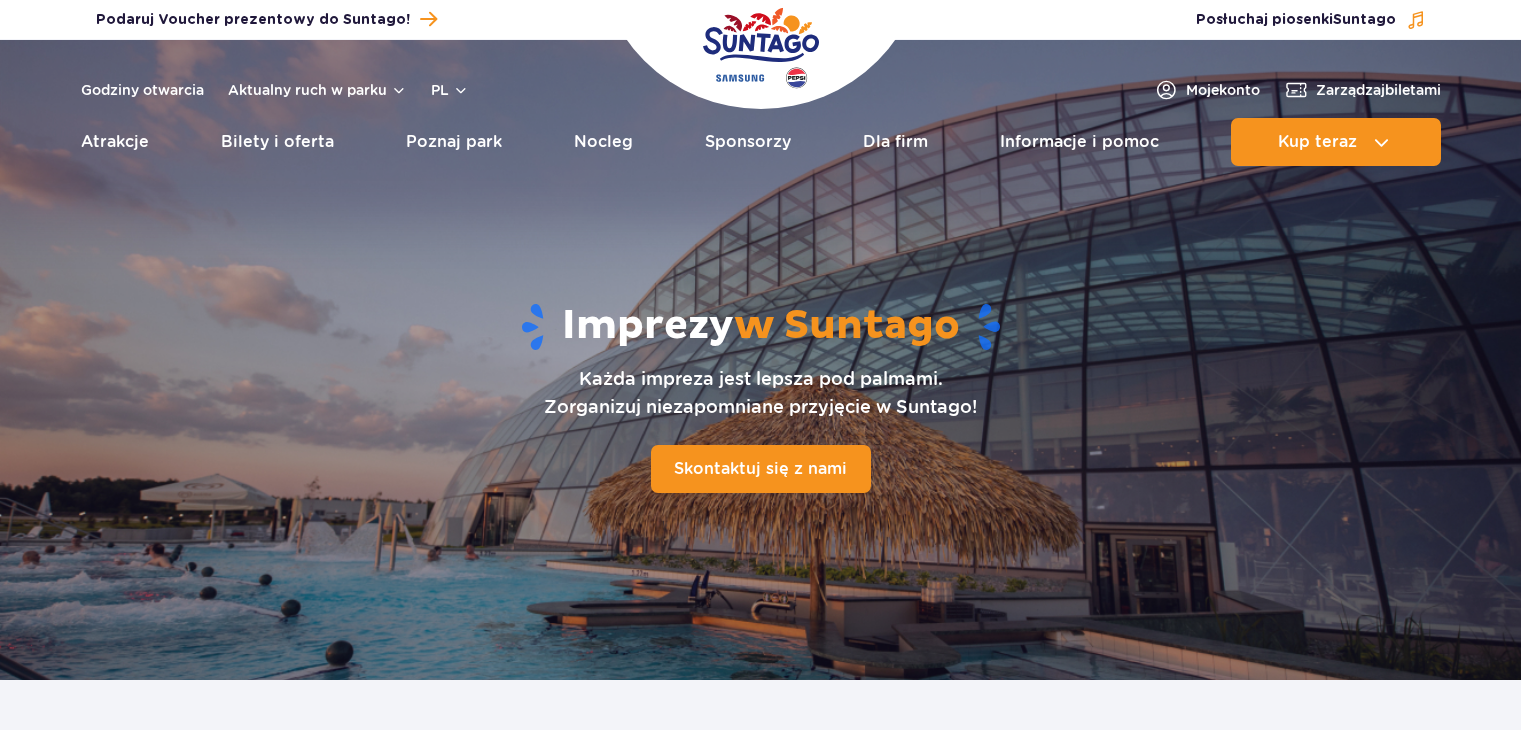 scroll, scrollTop: 0, scrollLeft: 0, axis: both 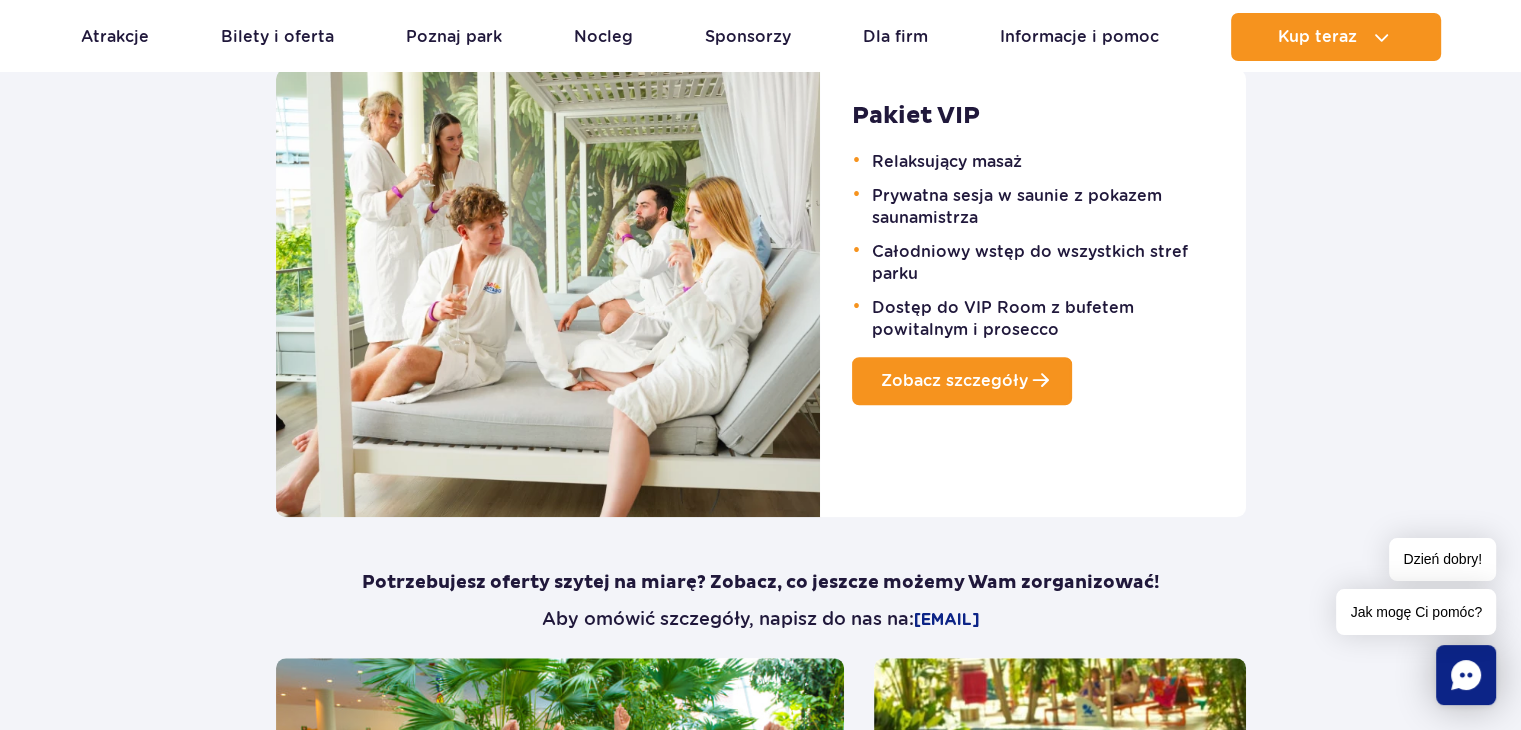 click on "Zobacz szczegóły" at bounding box center [962, 381] 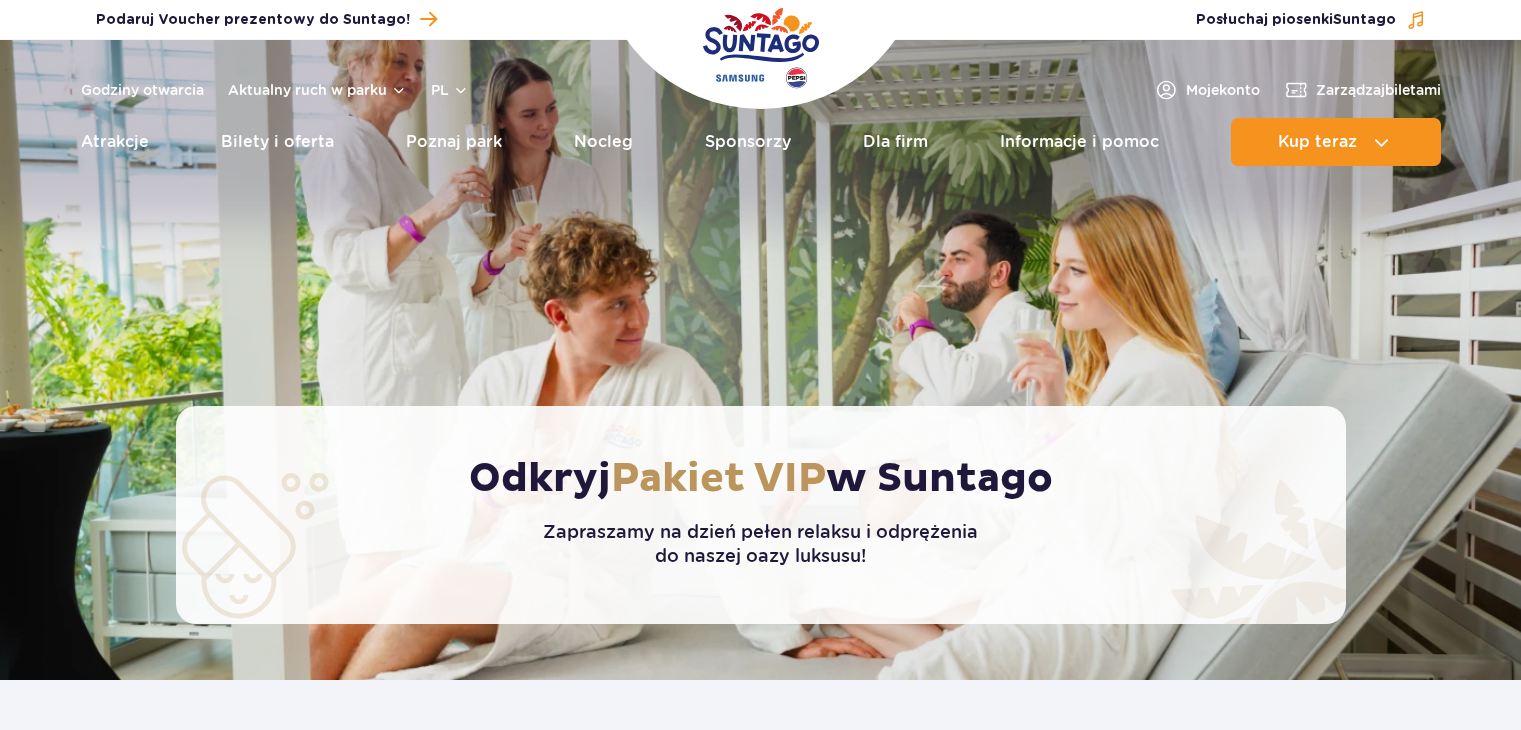 scroll, scrollTop: 0, scrollLeft: 0, axis: both 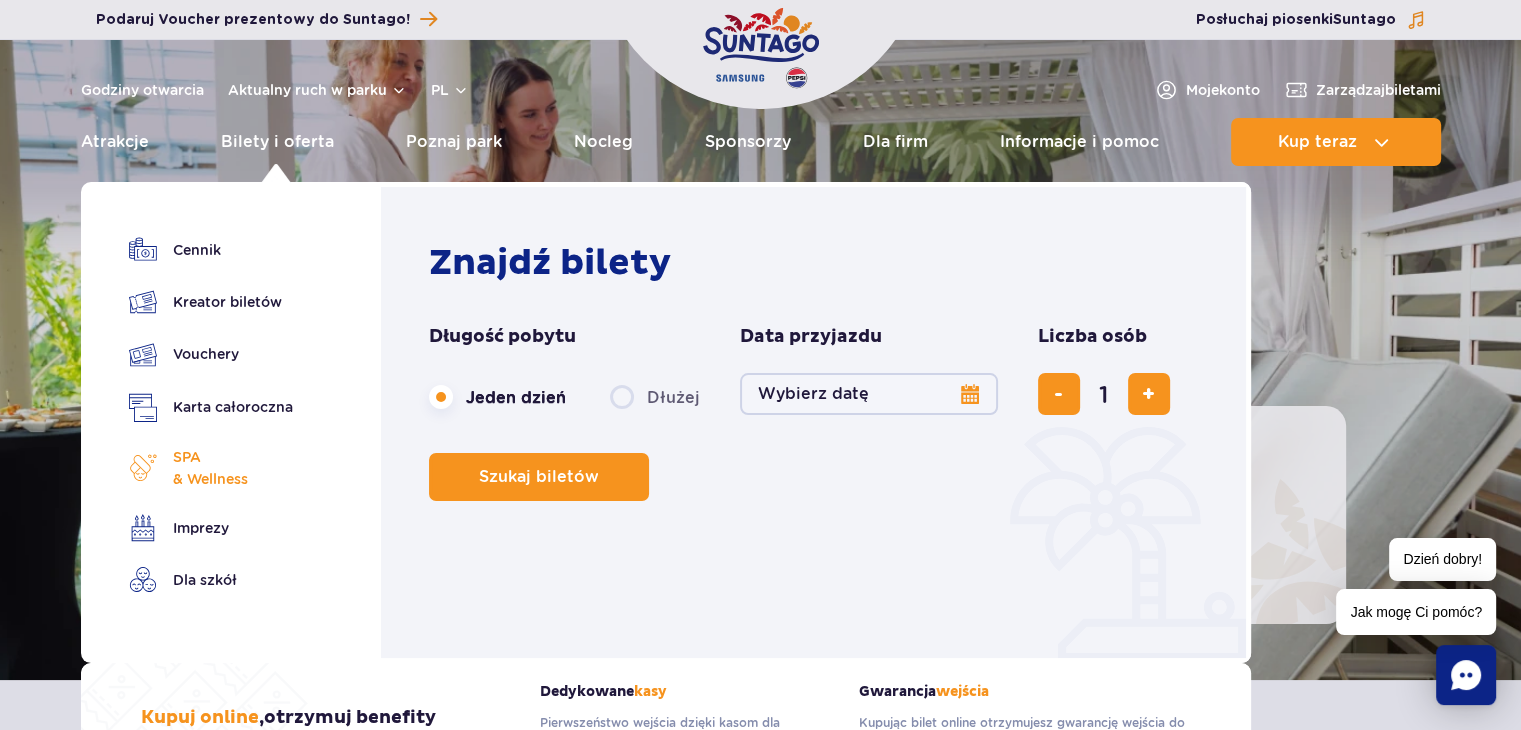 click on "SPA  & Wellness" at bounding box center [210, 468] 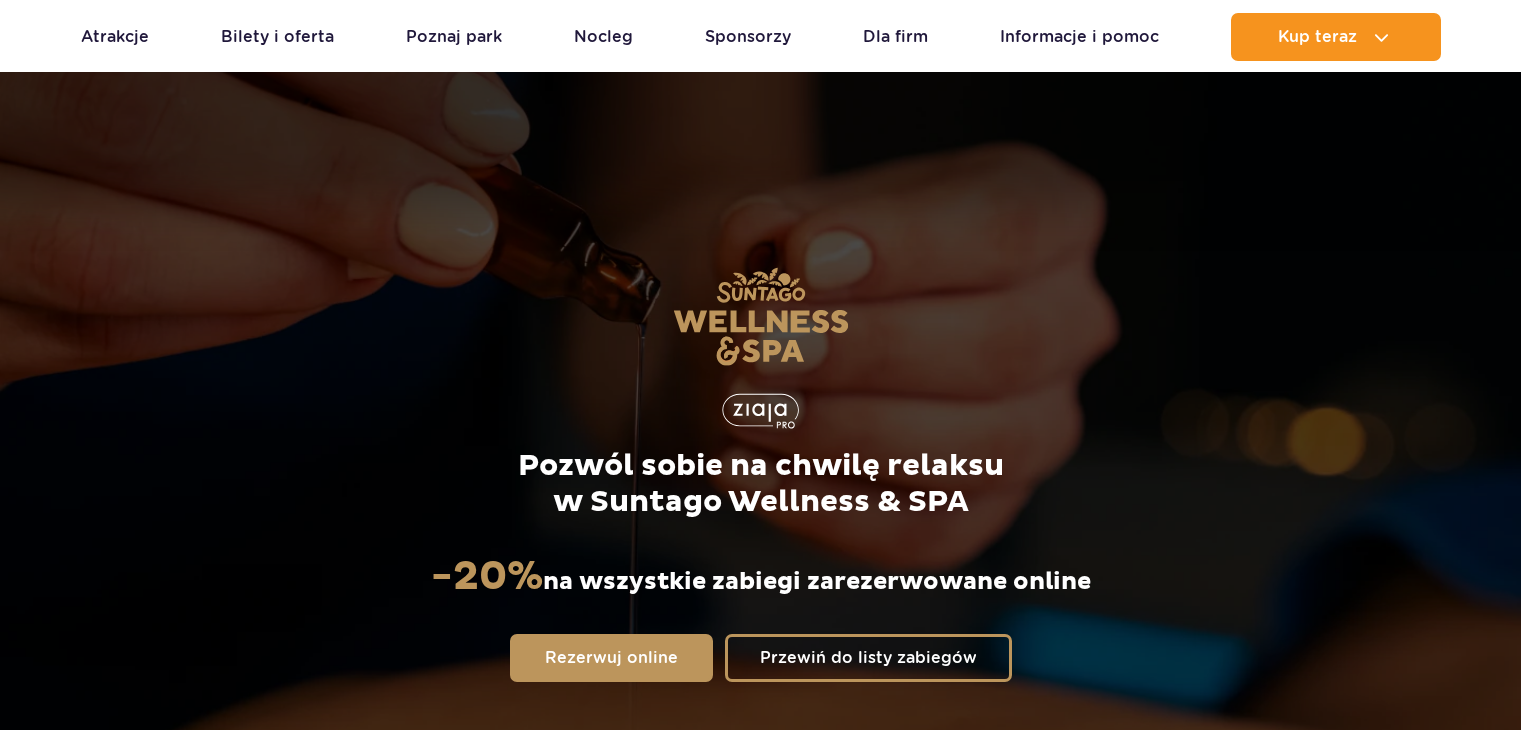 scroll, scrollTop: 1576, scrollLeft: 0, axis: vertical 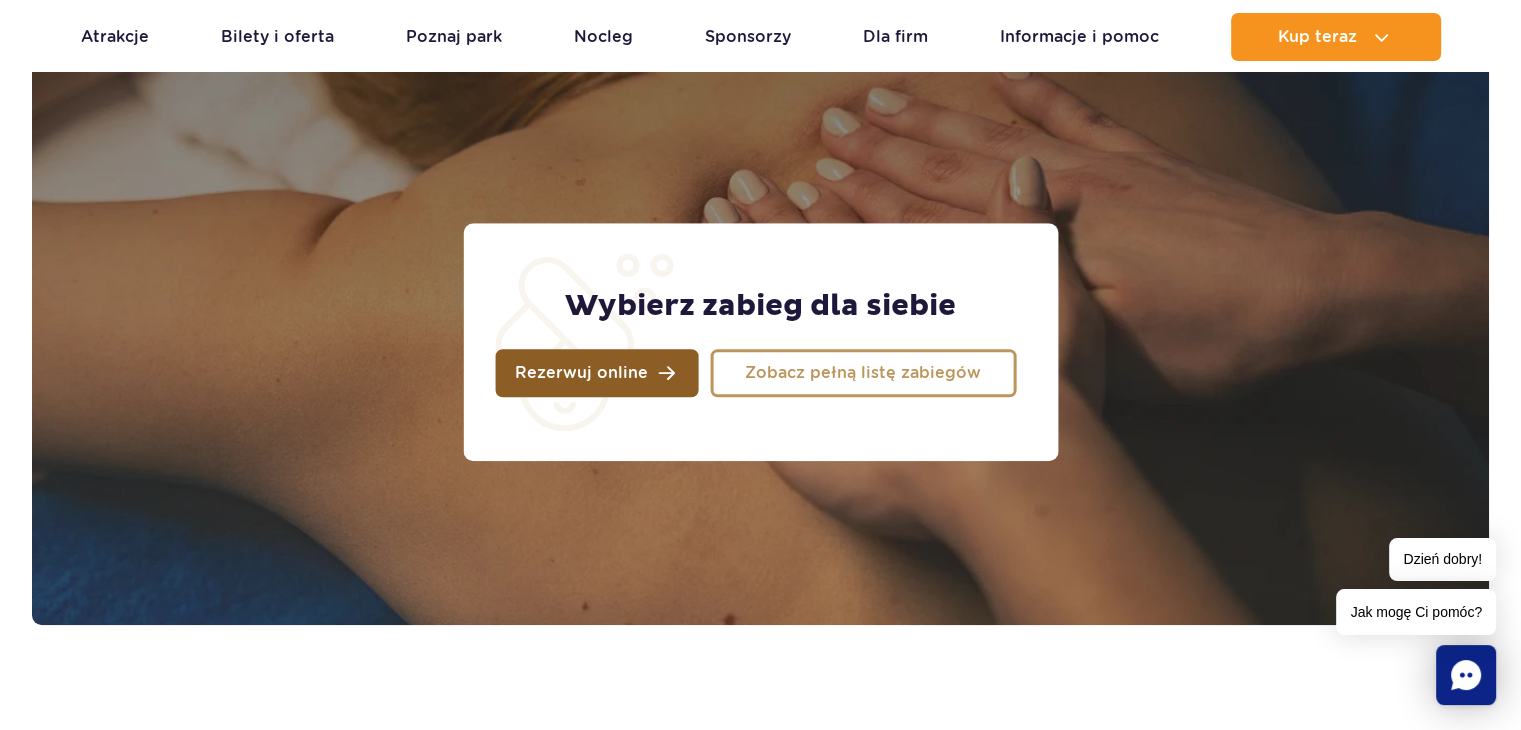 click on "Rezerwuj online" at bounding box center [581, 373] 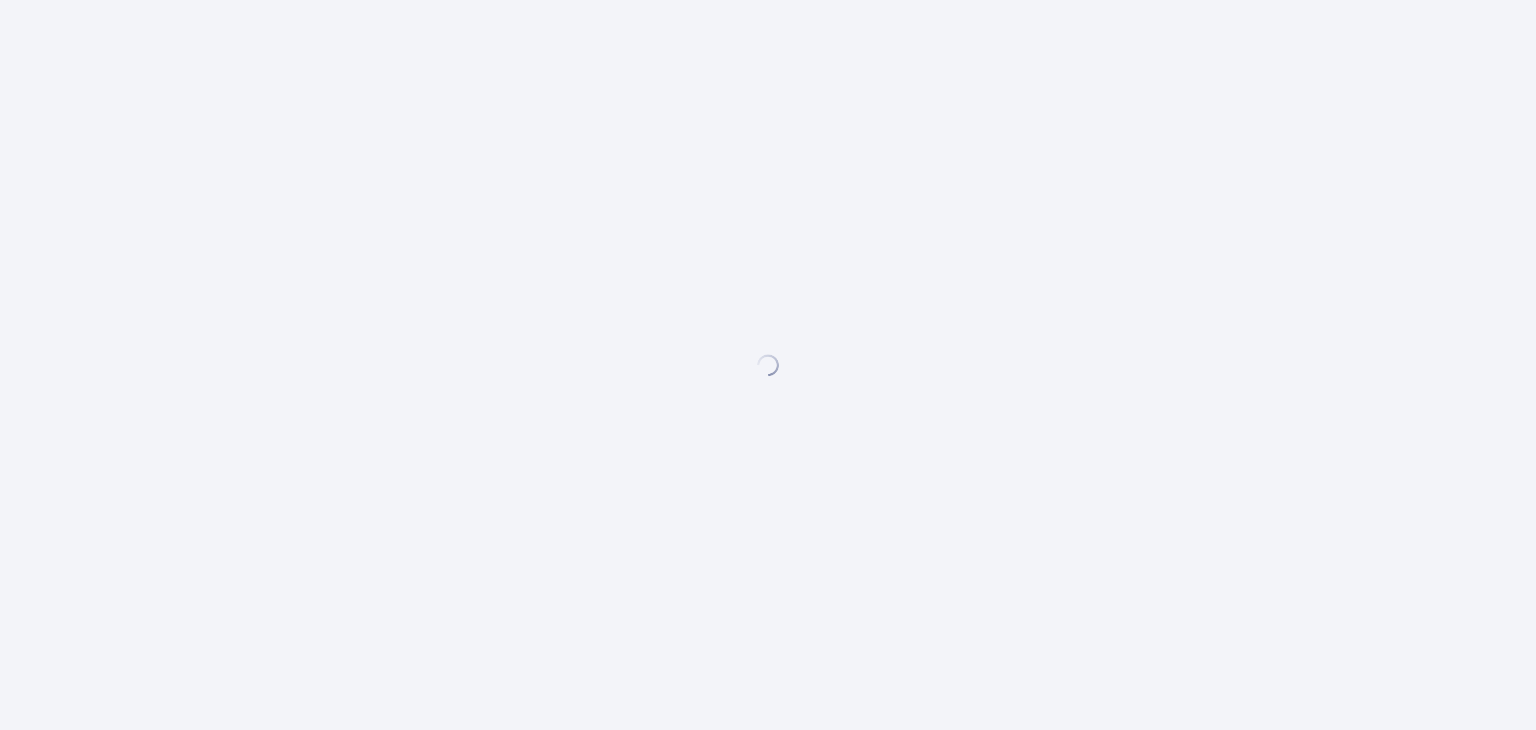 scroll, scrollTop: 0, scrollLeft: 0, axis: both 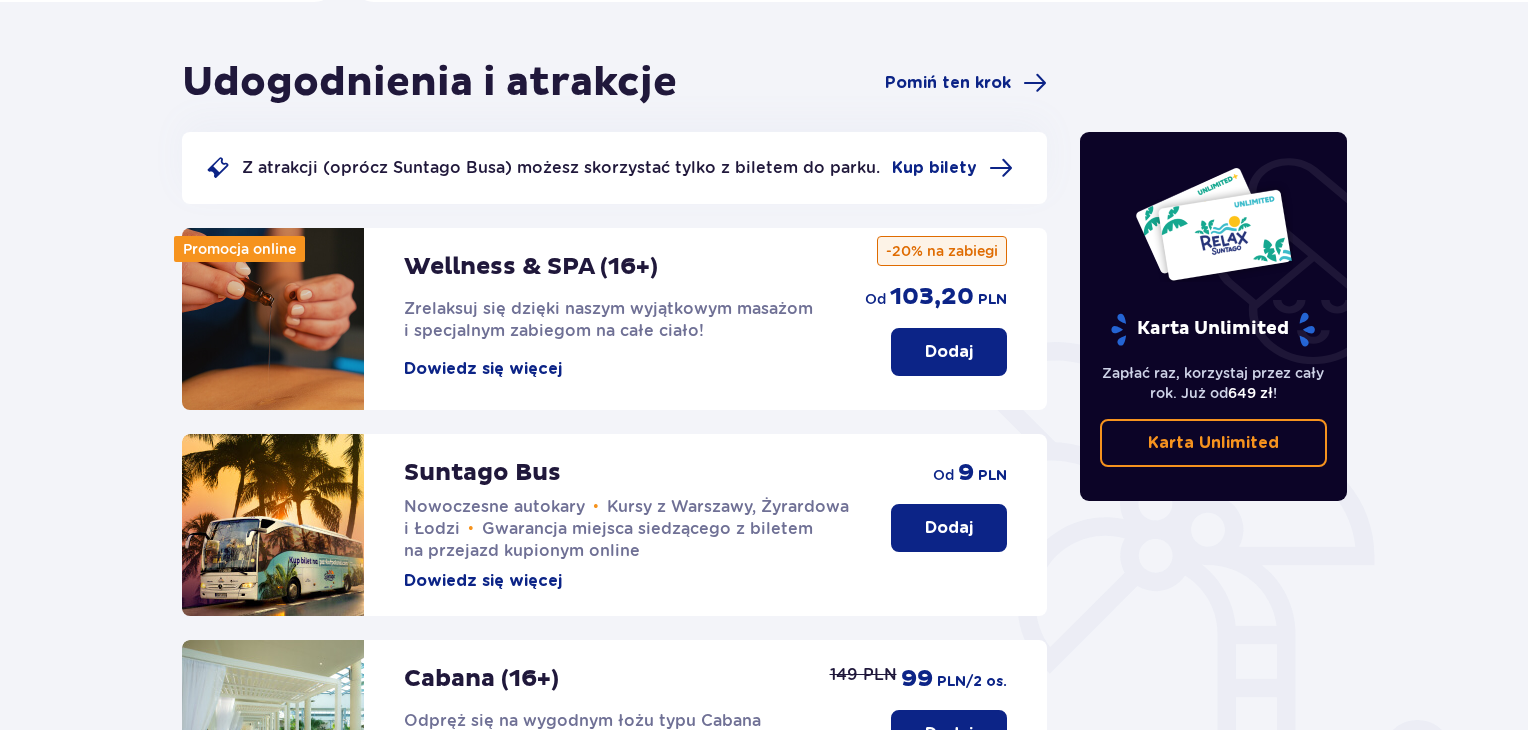 click on "Dowiedz się więcej" at bounding box center (483, 369) 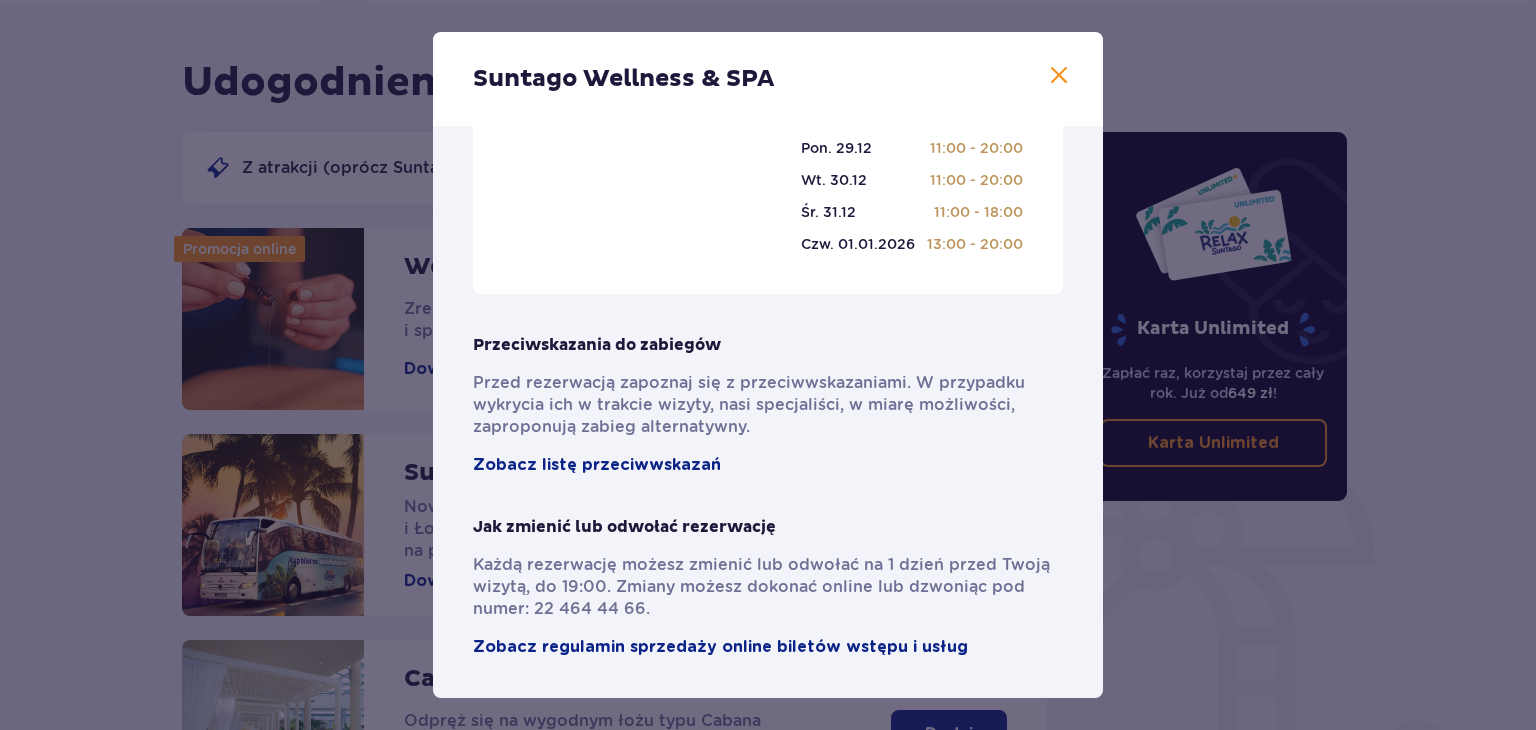 scroll, scrollTop: 1347, scrollLeft: 0, axis: vertical 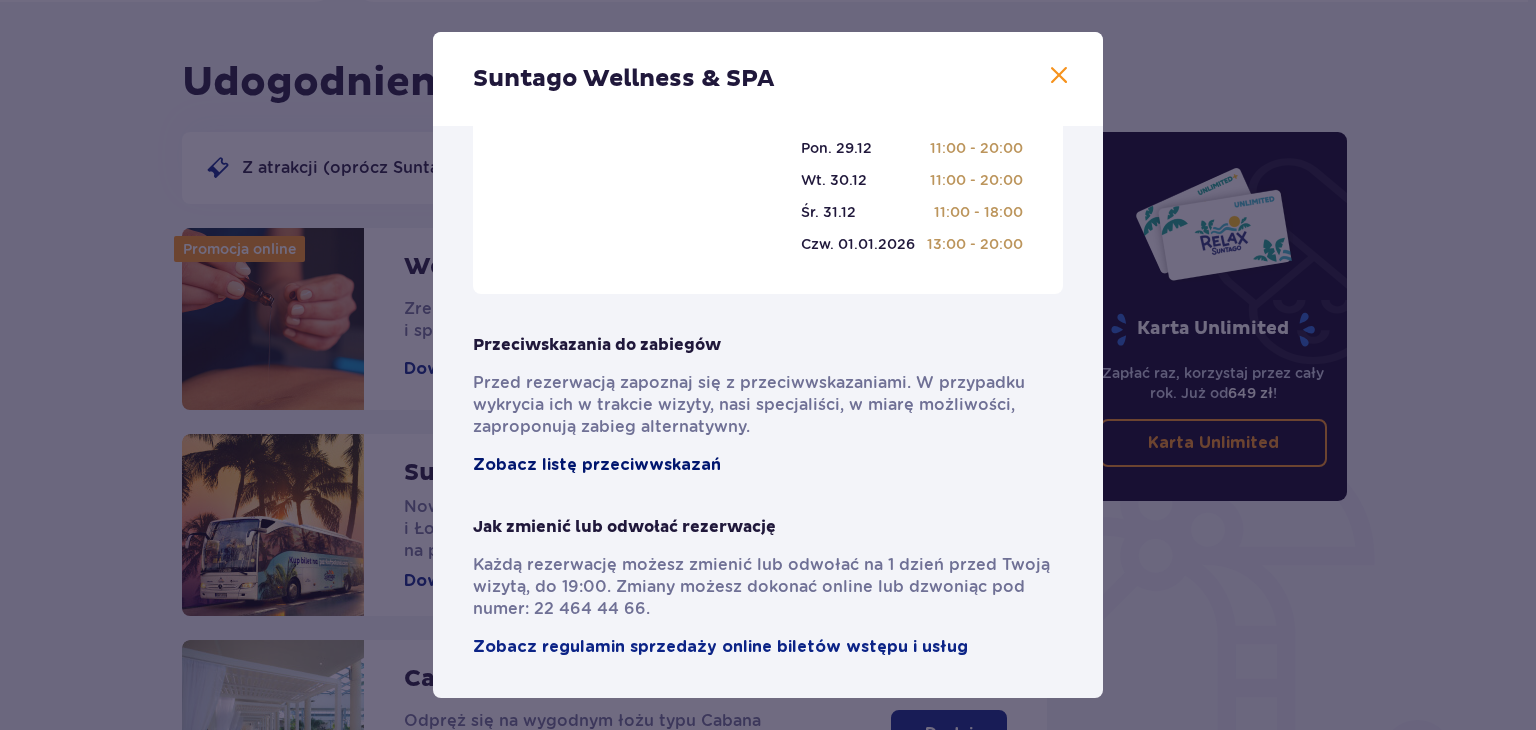 click on "Zobacz listę przeciwwskazań" at bounding box center (597, 465) 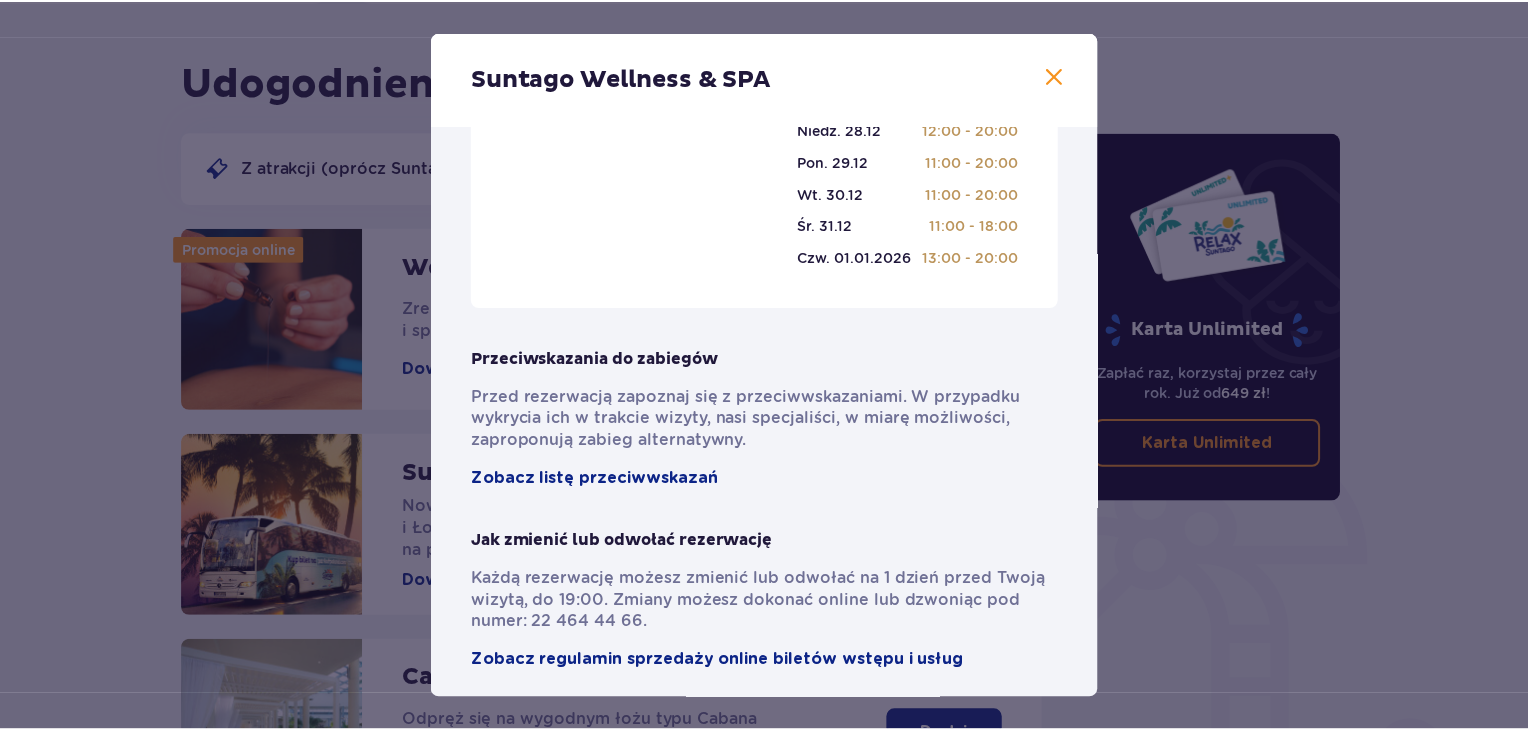 scroll, scrollTop: 1054, scrollLeft: 0, axis: vertical 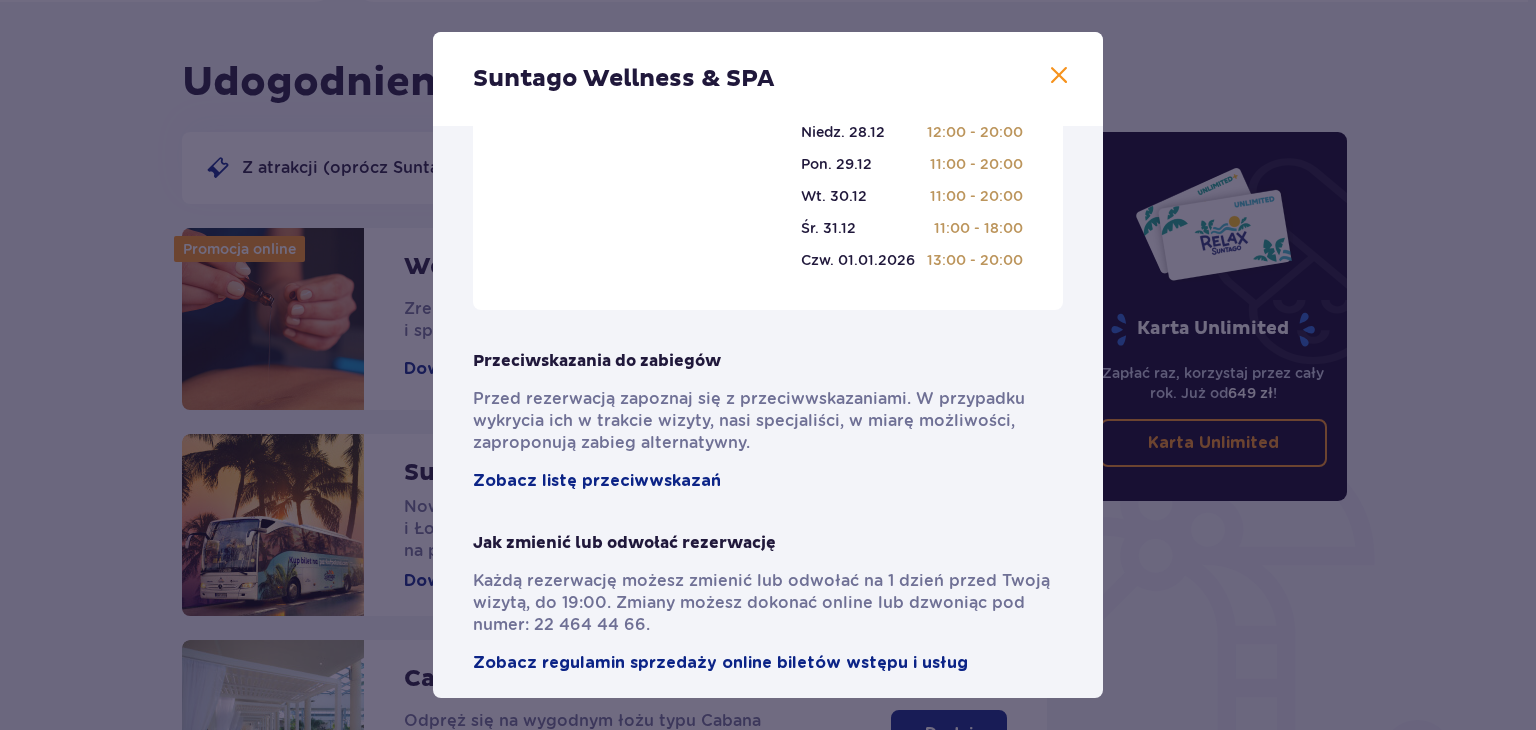 click at bounding box center (1059, 76) 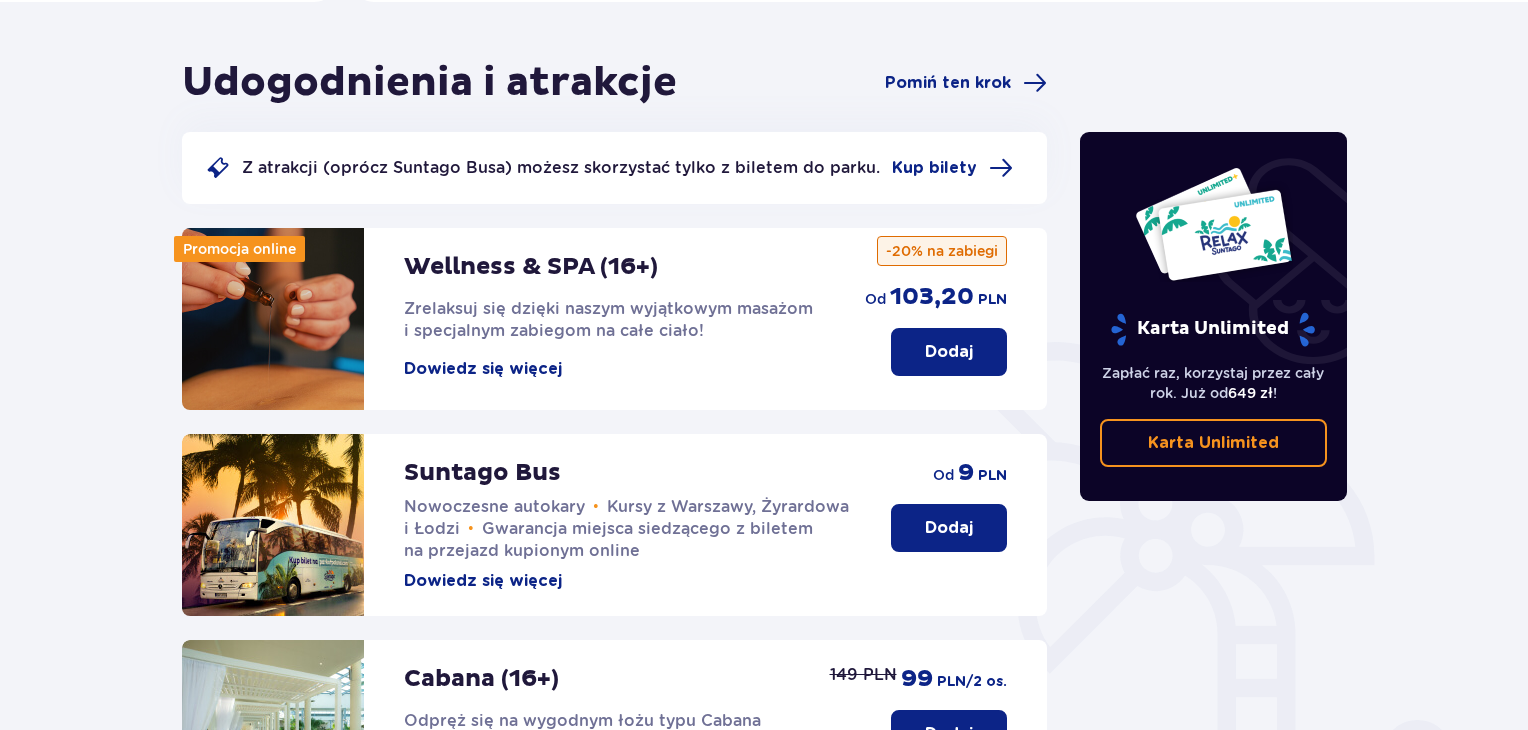 click on "Dodaj" at bounding box center [949, 352] 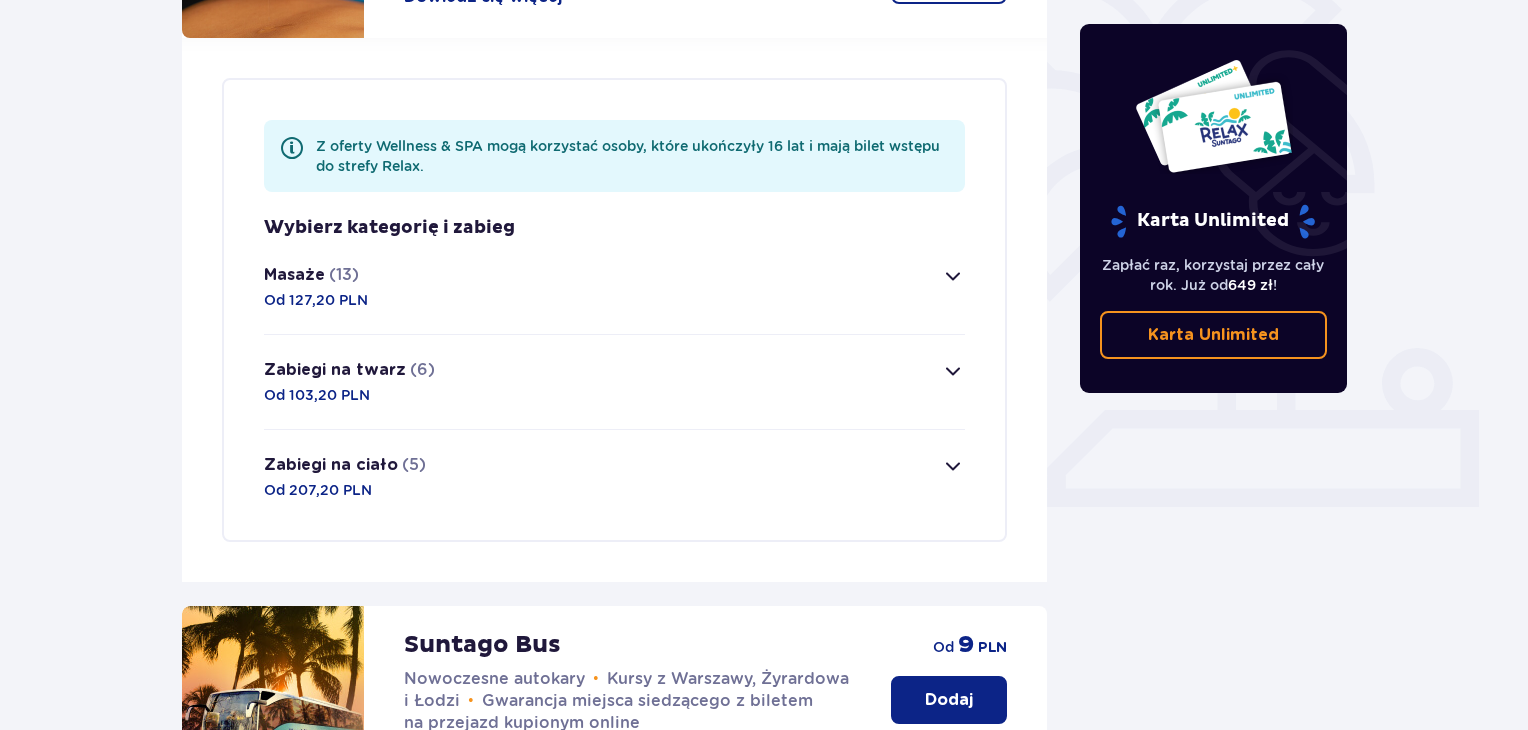 scroll, scrollTop: 527, scrollLeft: 0, axis: vertical 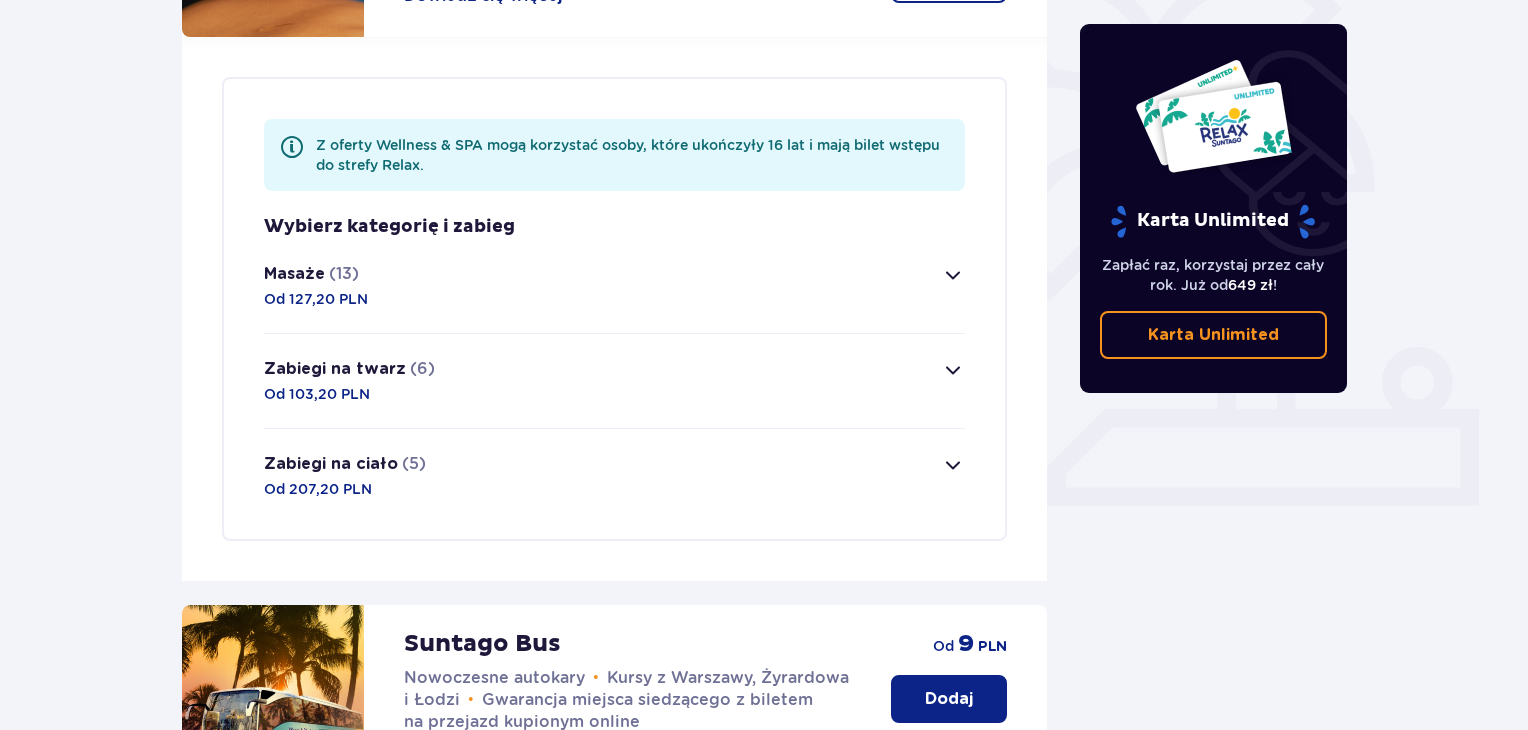 click at bounding box center (953, 275) 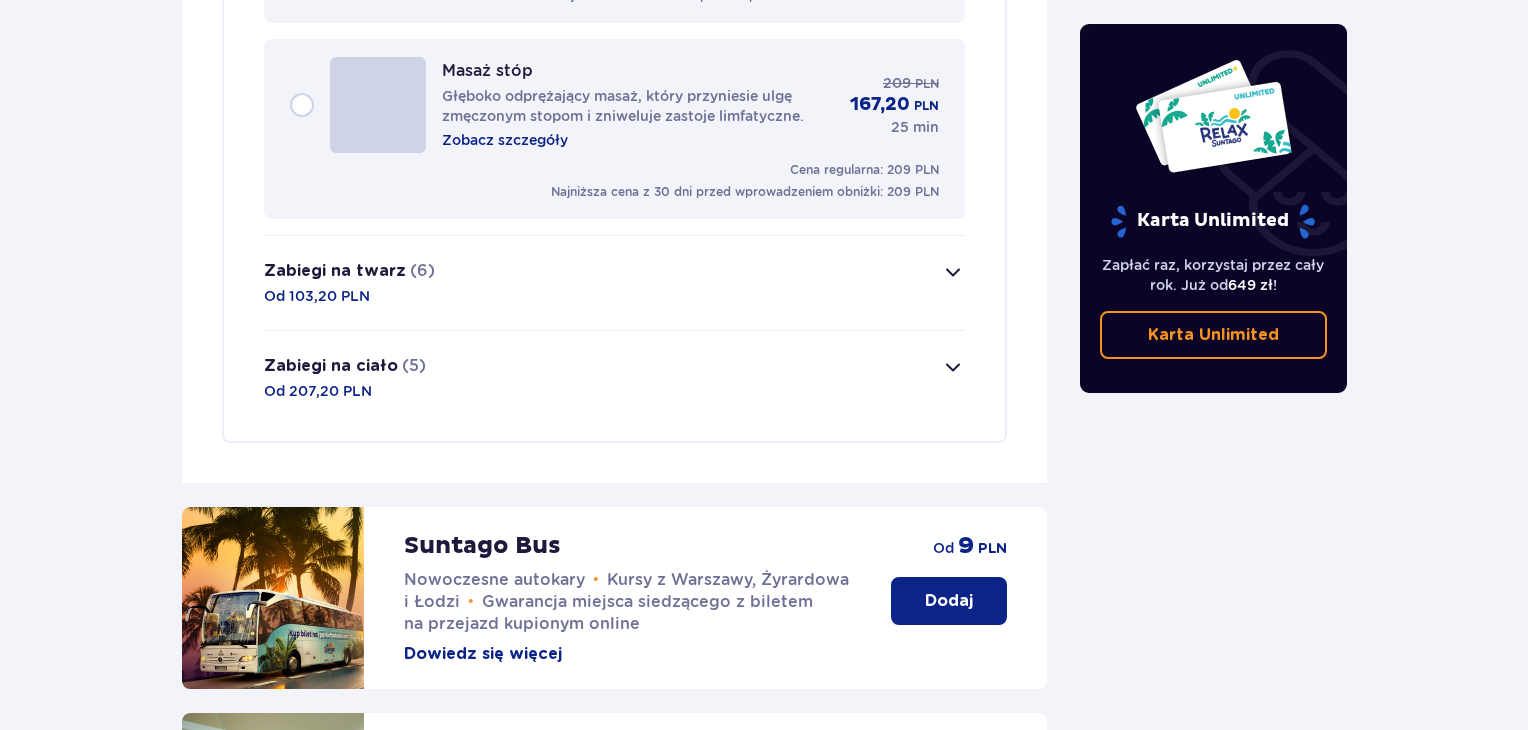 scroll, scrollTop: 3150, scrollLeft: 0, axis: vertical 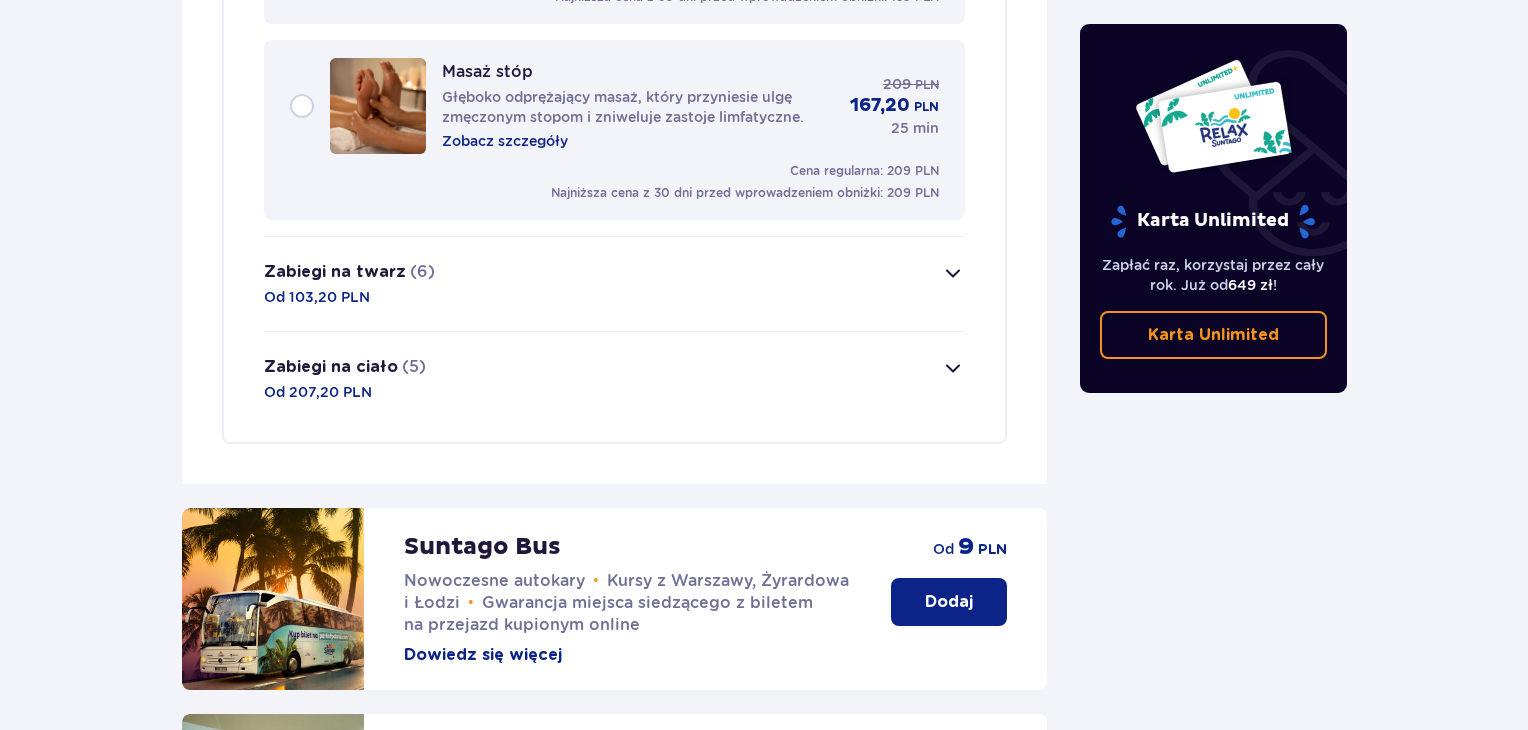 click on "Zabiegi na twarz (6) Od 103,20 PLN" at bounding box center (614, 284) 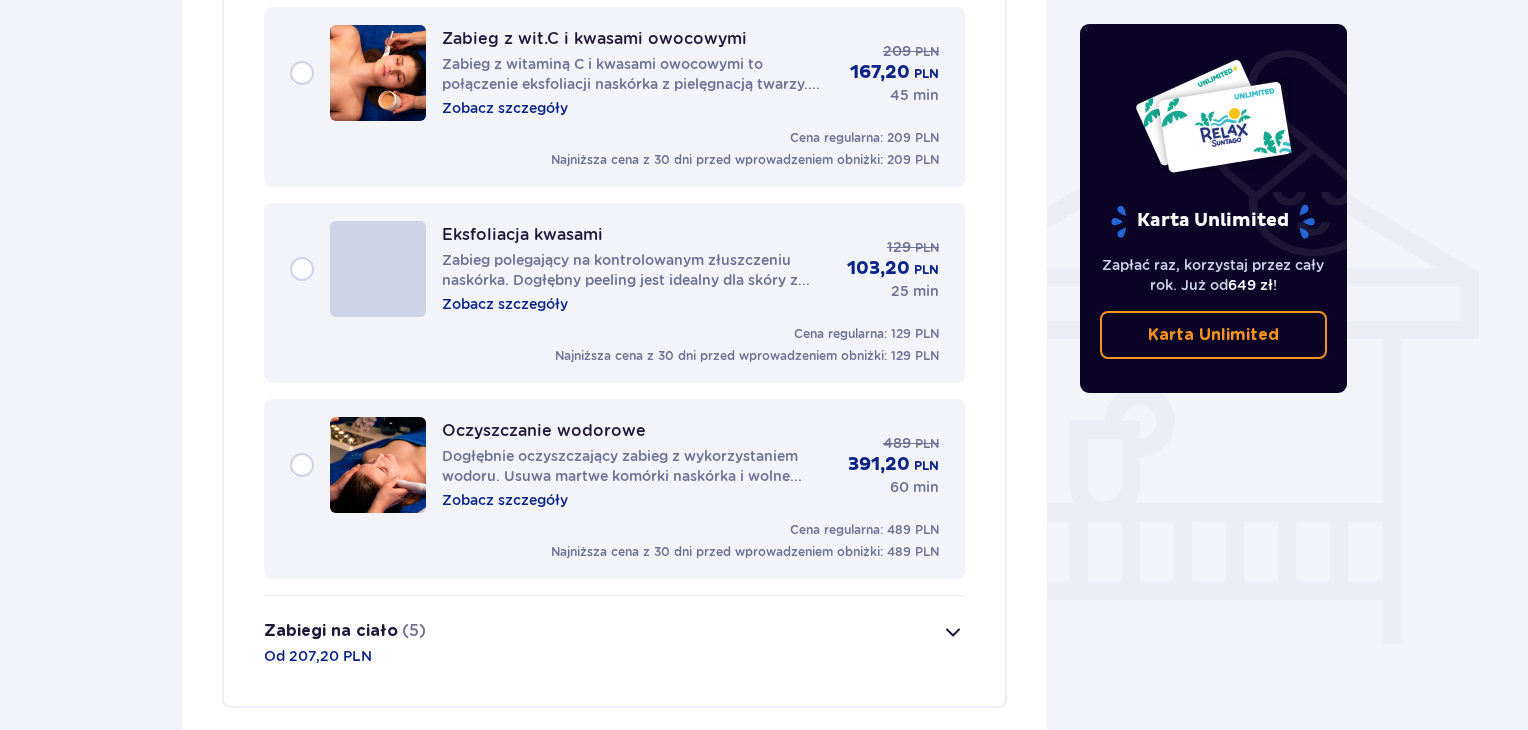 scroll, scrollTop: 1519, scrollLeft: 0, axis: vertical 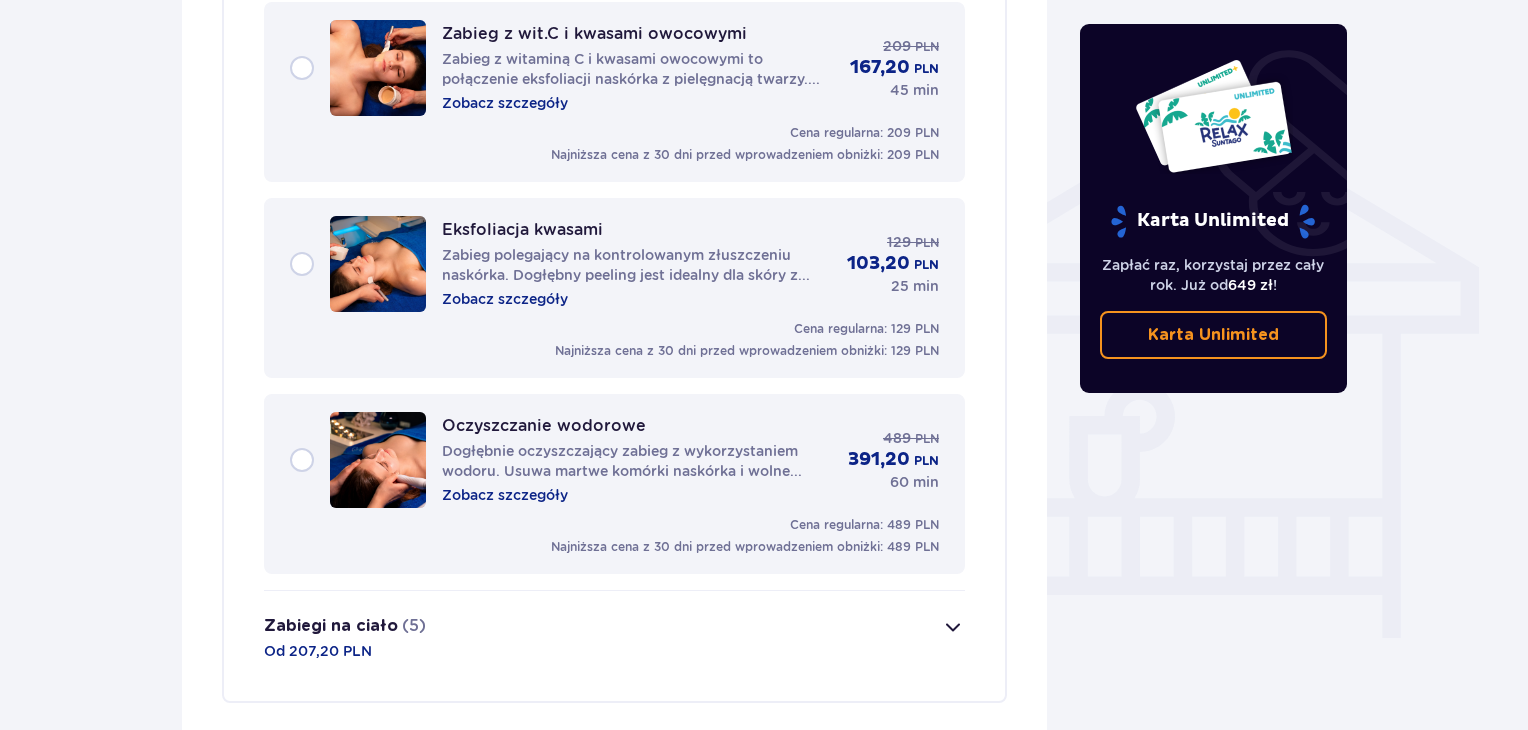 click on "Zabiegi na ciało (5) Od 207,20 PLN" at bounding box center [614, 638] 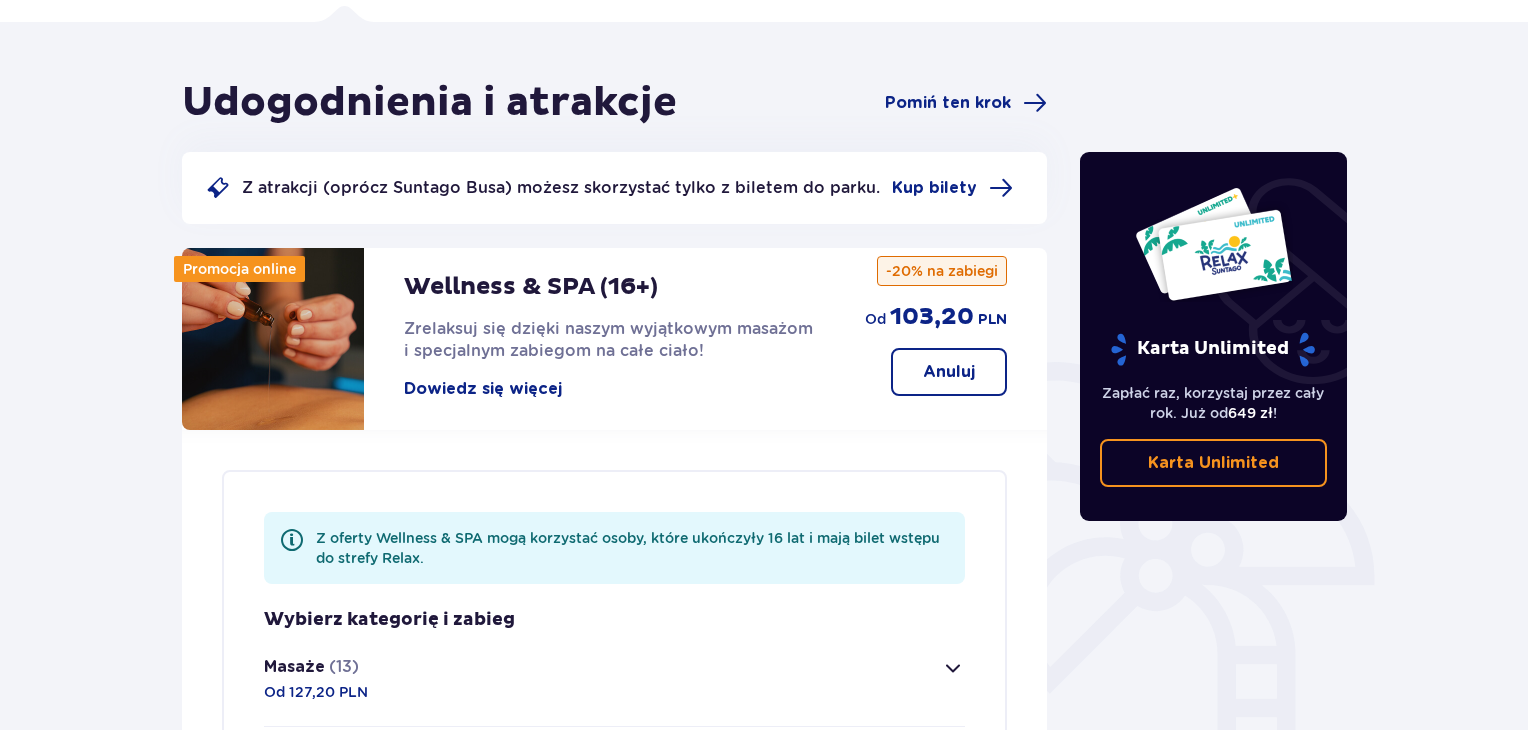 scroll, scrollTop: 0, scrollLeft: 0, axis: both 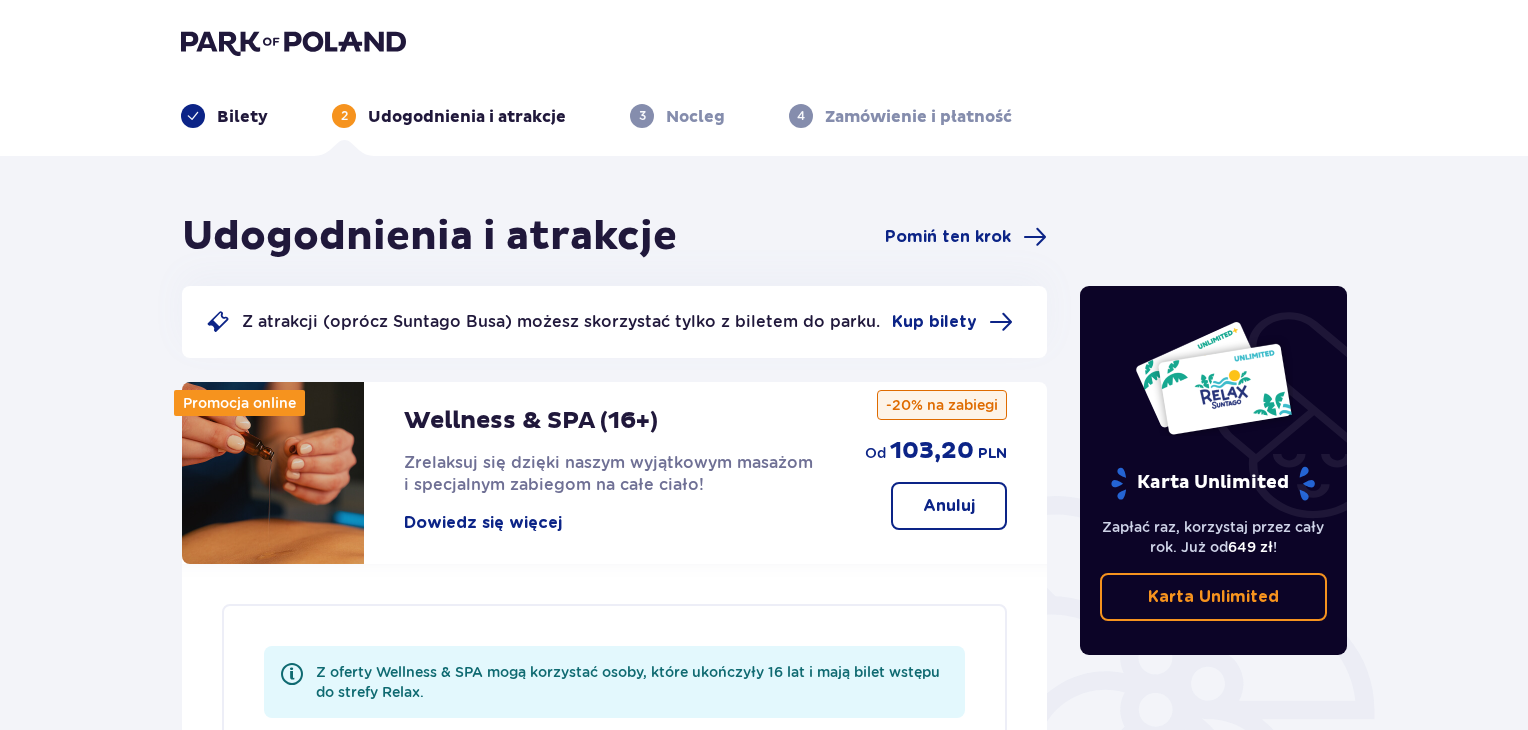 click on "Bilety" at bounding box center [242, 117] 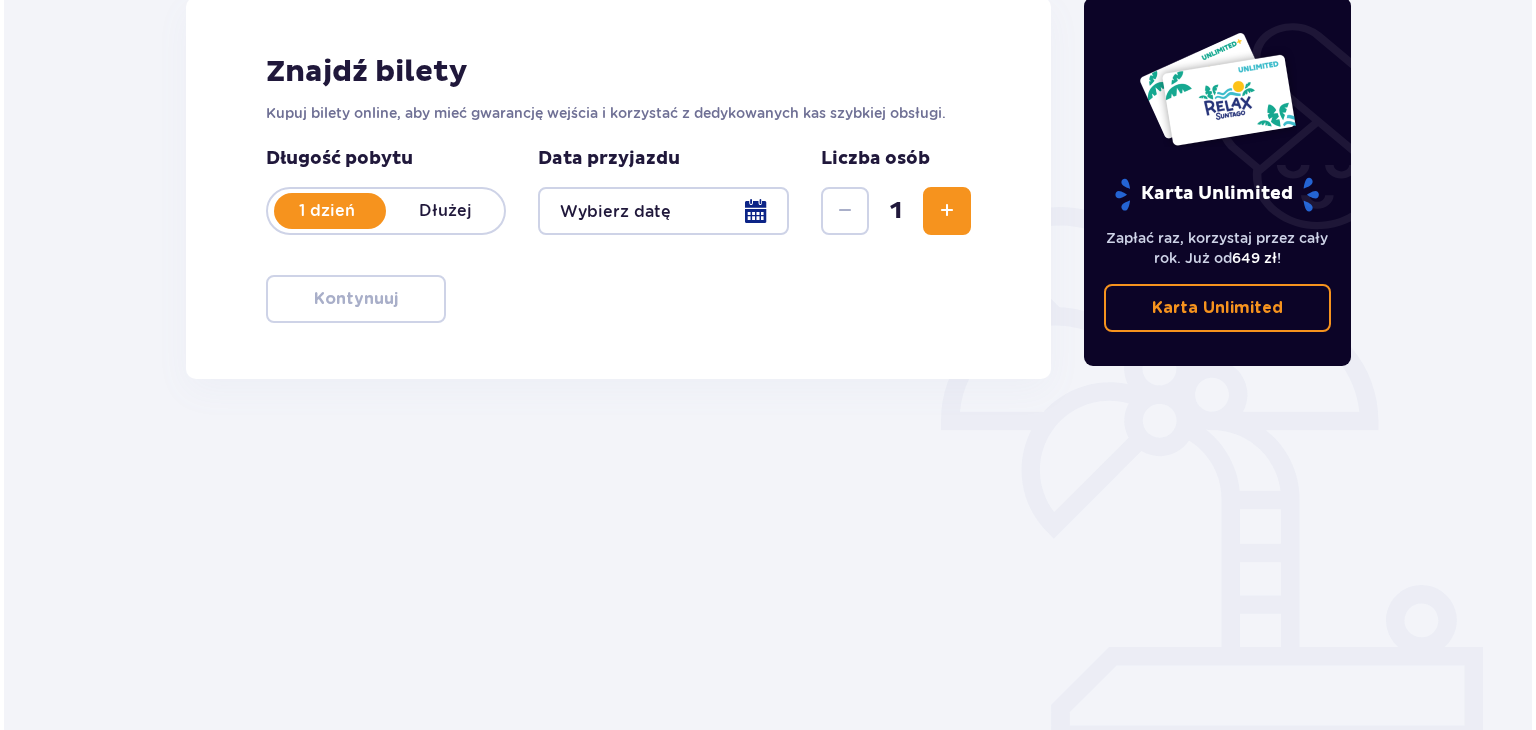 scroll, scrollTop: 288, scrollLeft: 0, axis: vertical 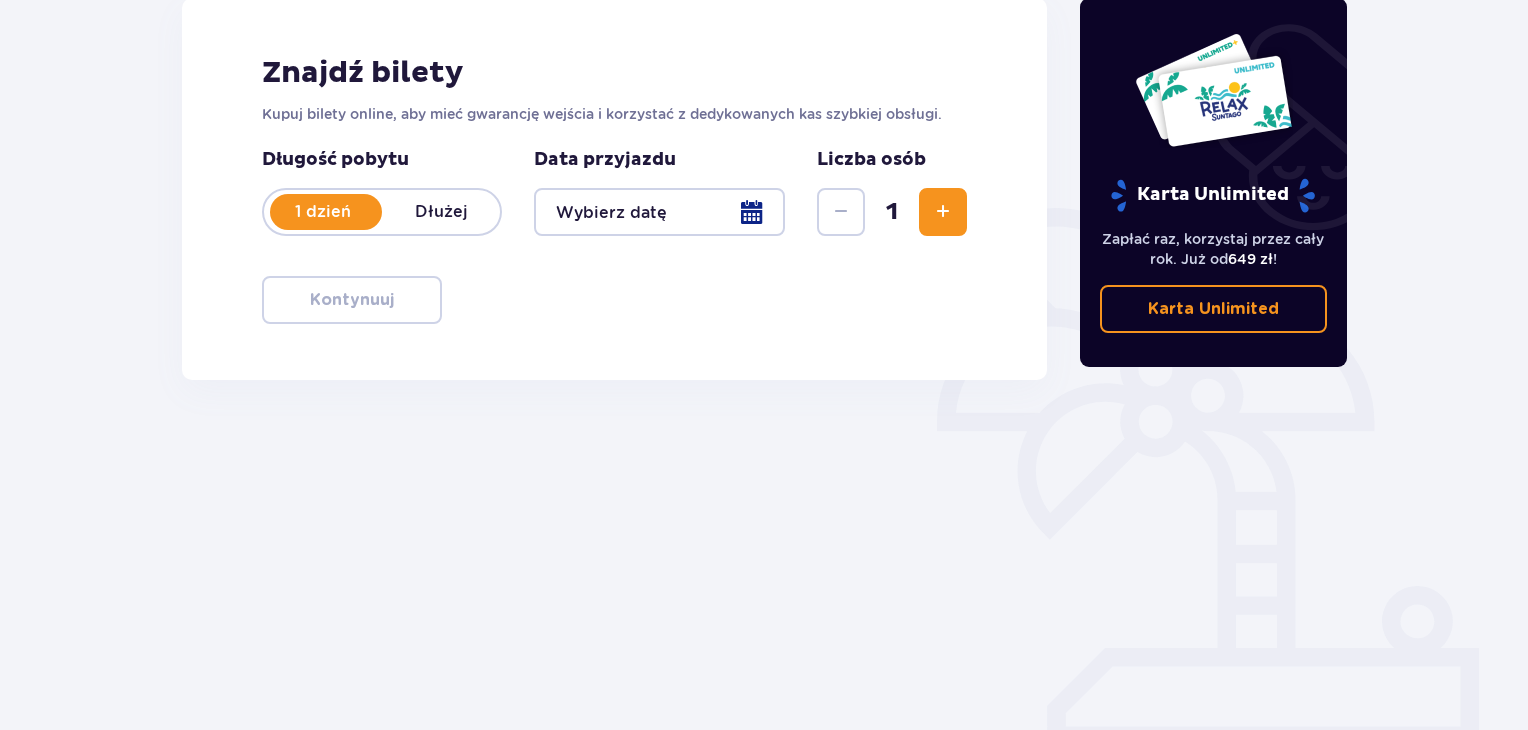 click at bounding box center [659, 212] 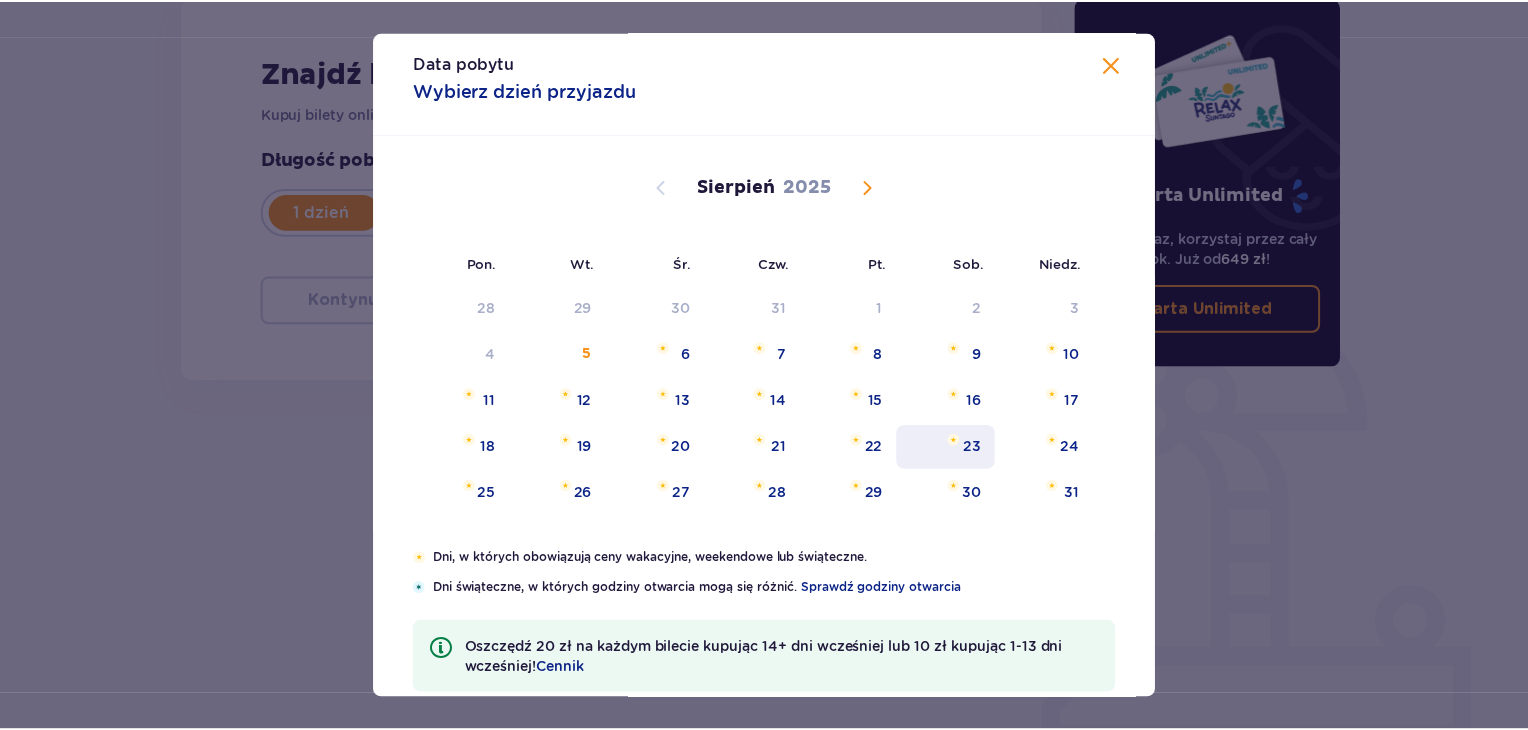 scroll, scrollTop: 11, scrollLeft: 0, axis: vertical 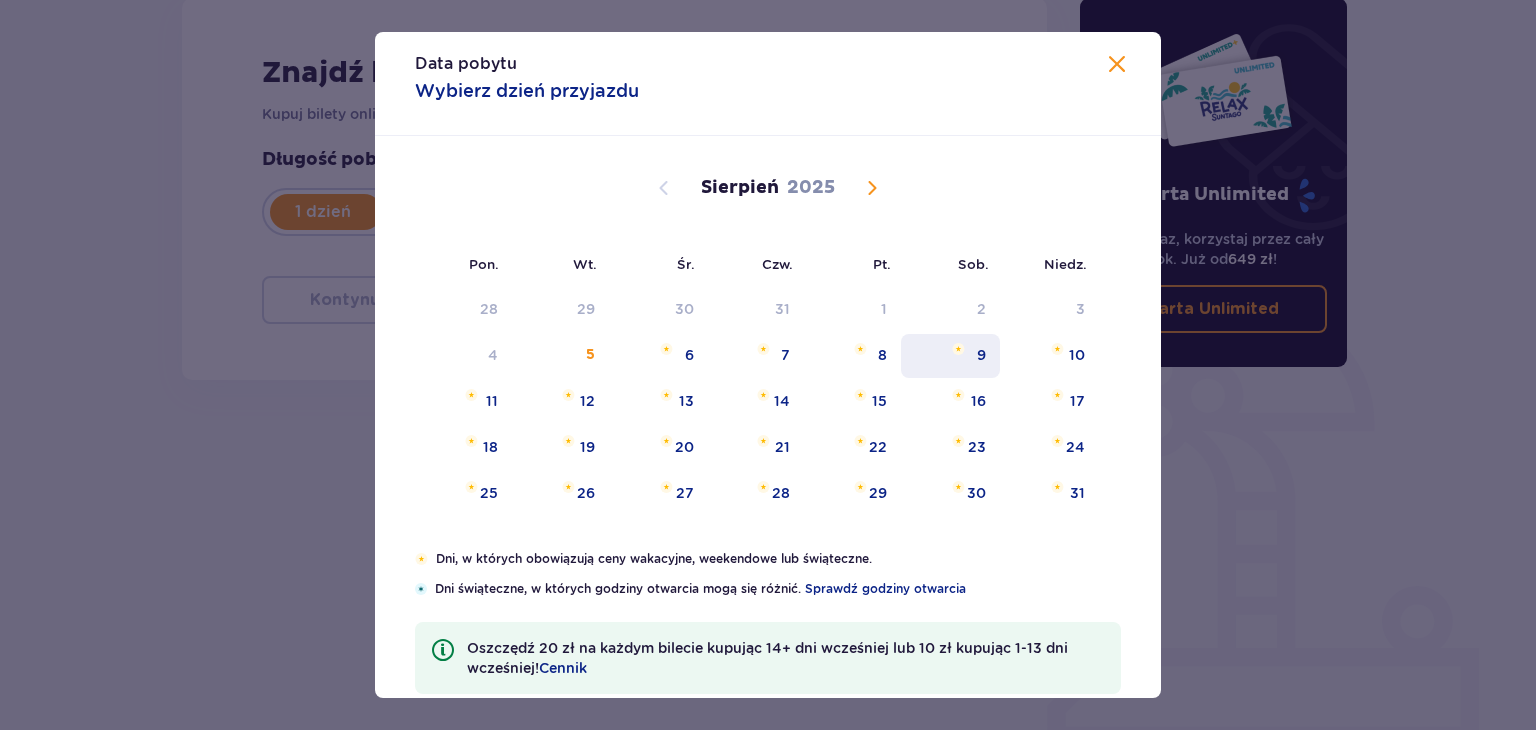 click on "9" at bounding box center (950, 356) 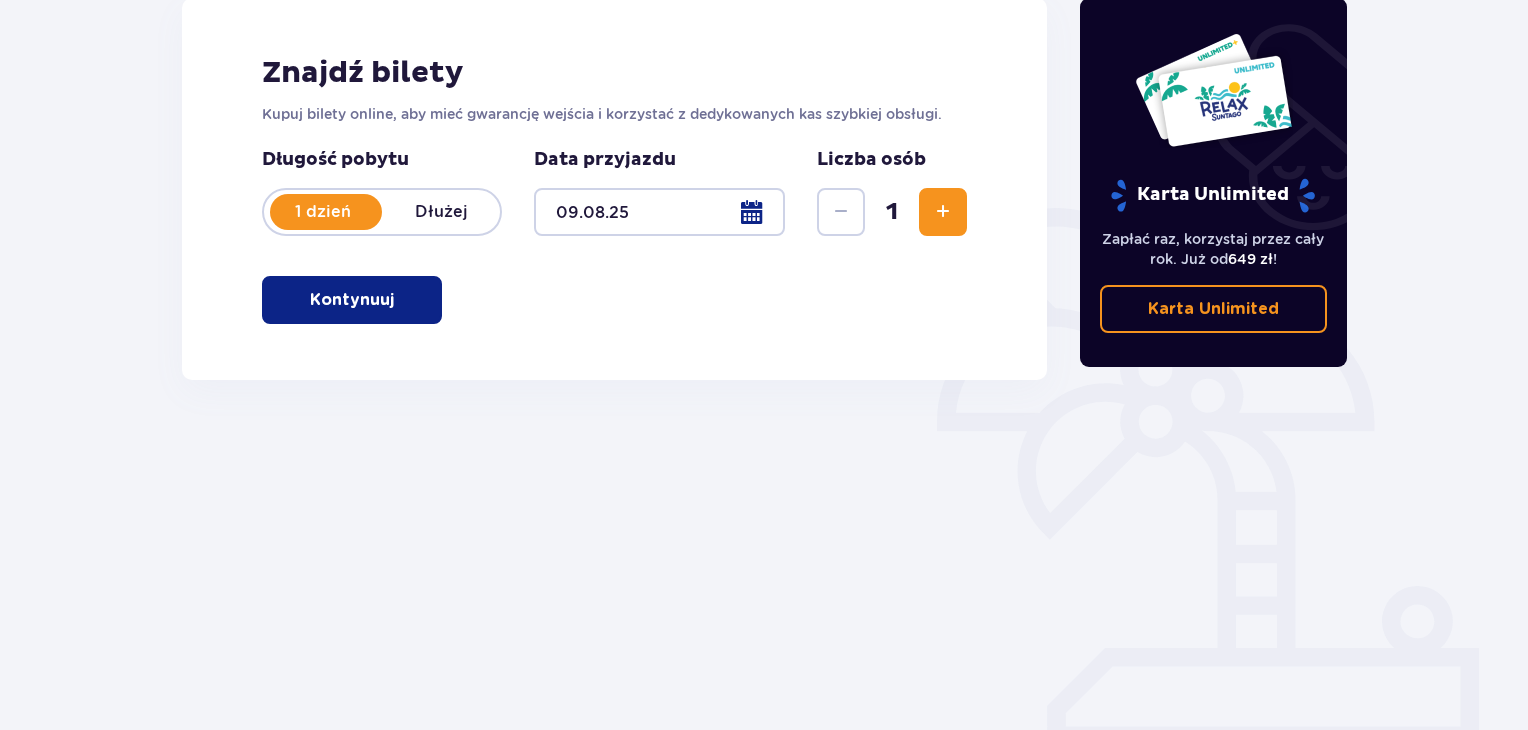 click at bounding box center (943, 212) 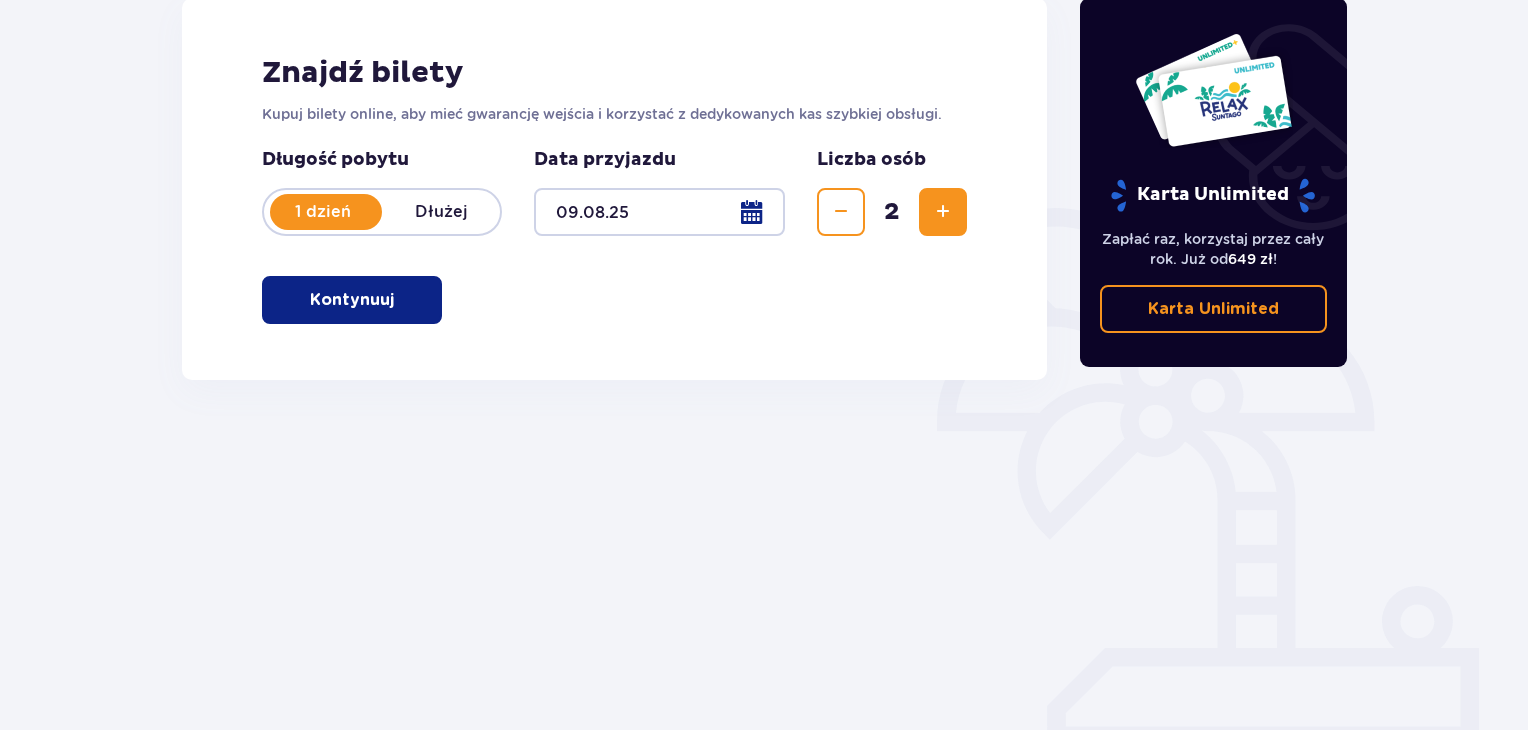 click at bounding box center (943, 212) 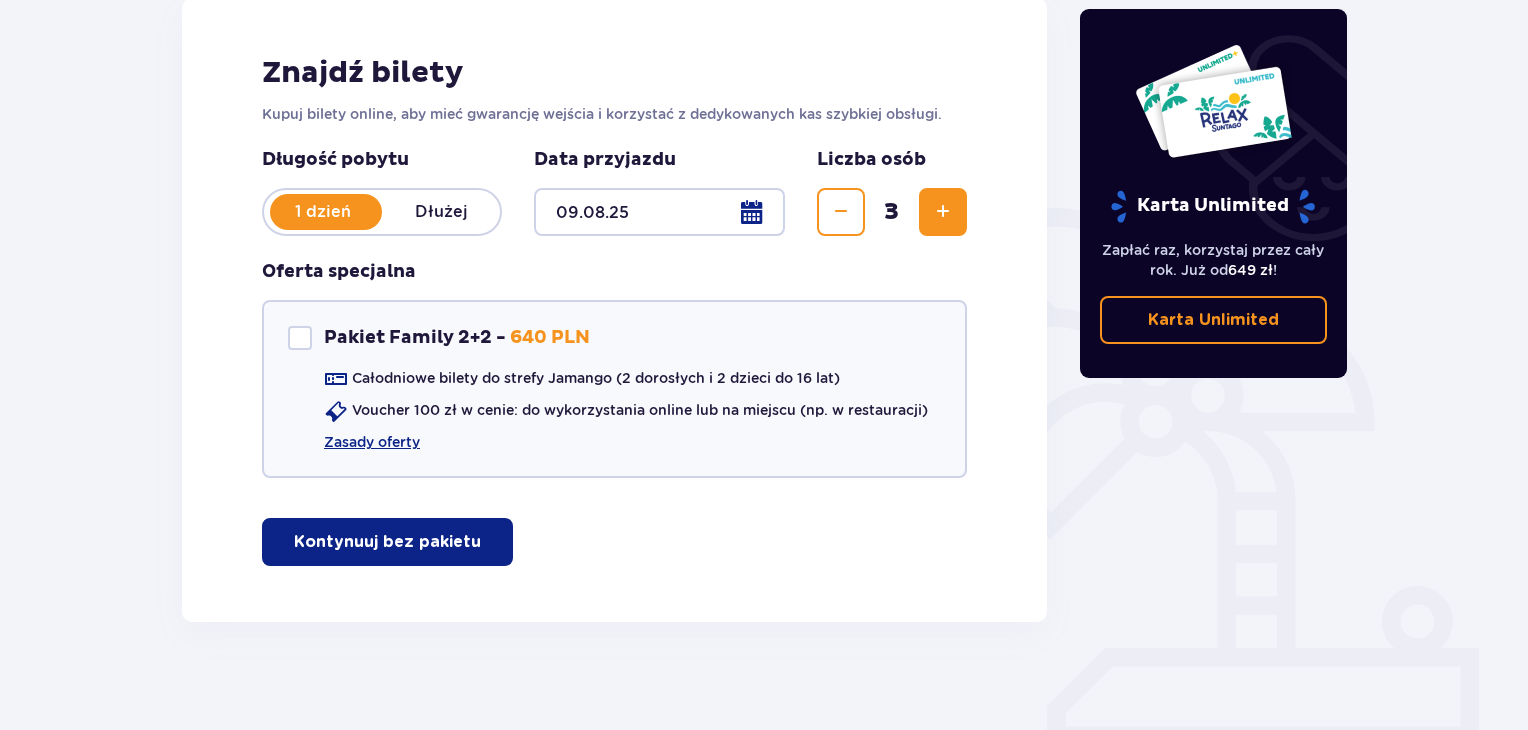 click on "Kontynuuj bez pakietu" at bounding box center (387, 542) 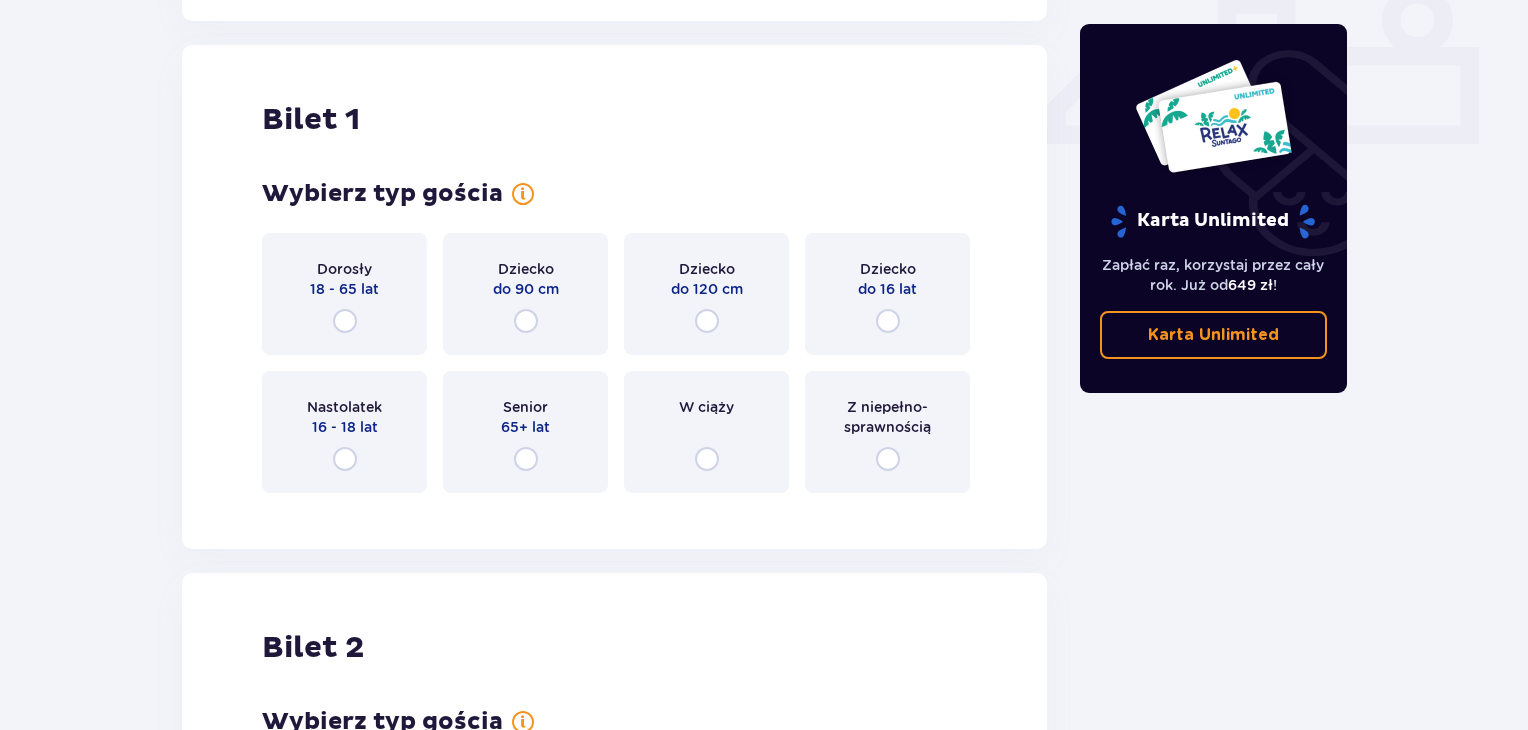 scroll, scrollTop: 909, scrollLeft: 0, axis: vertical 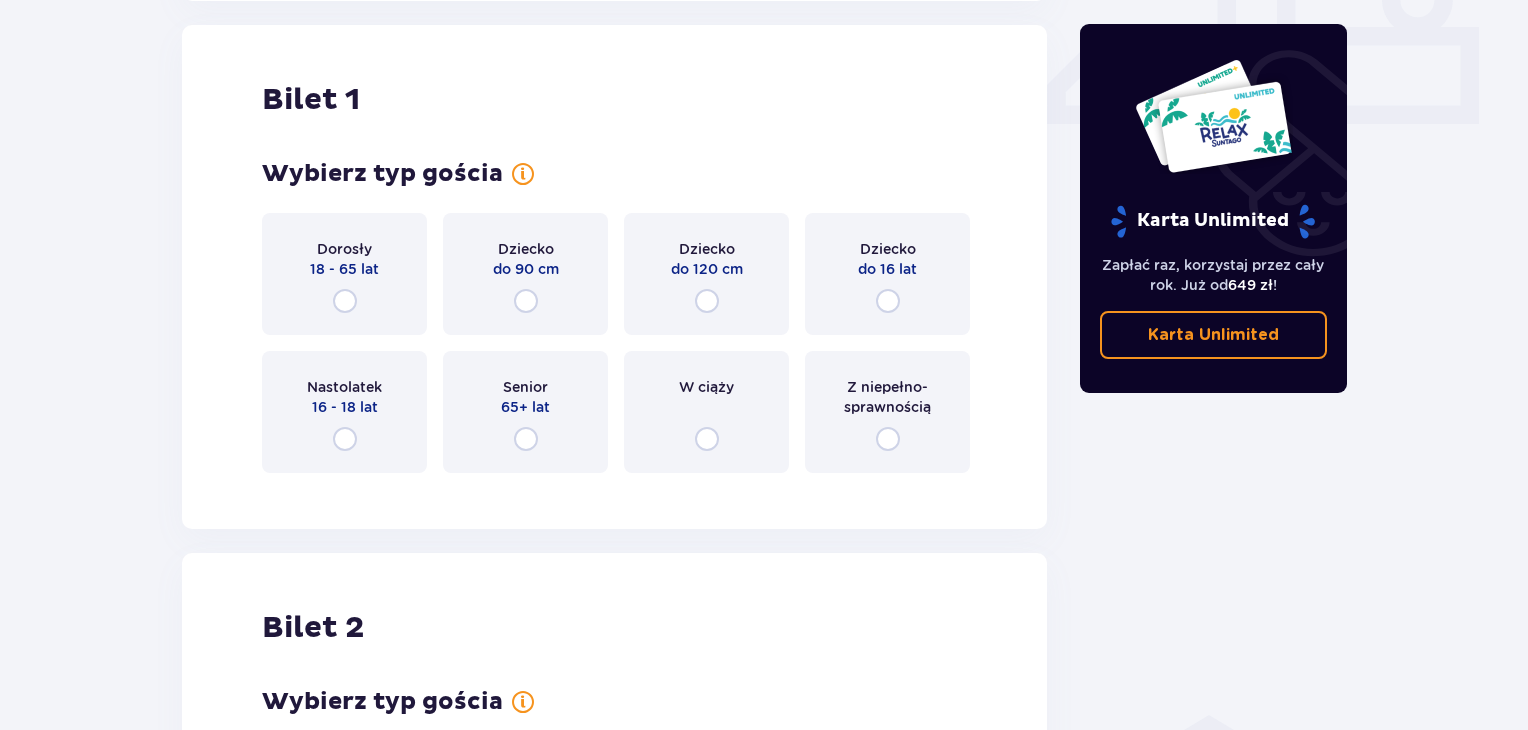 click on "Dorosły 18 - 65 lat" at bounding box center [344, 274] 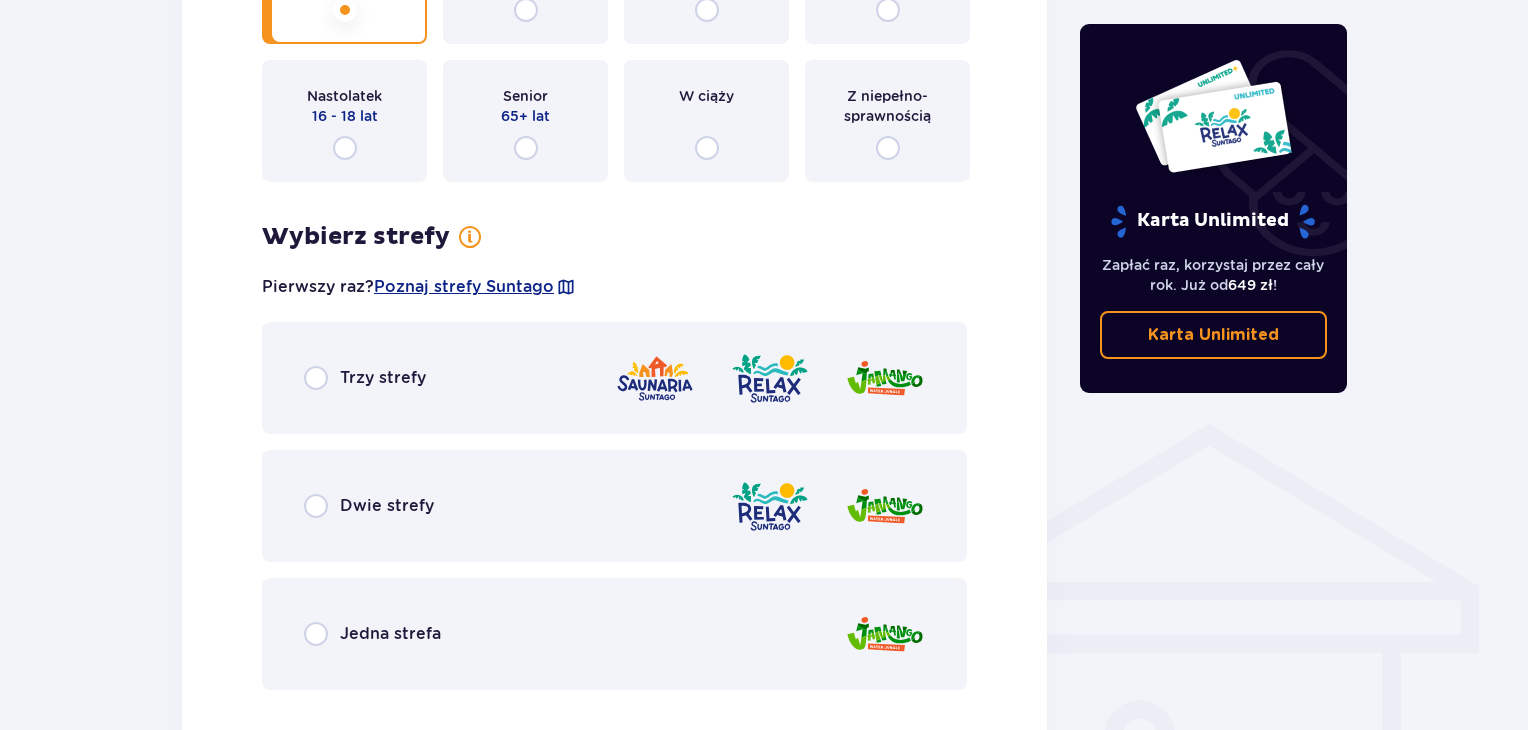 scroll, scrollTop: 1199, scrollLeft: 0, axis: vertical 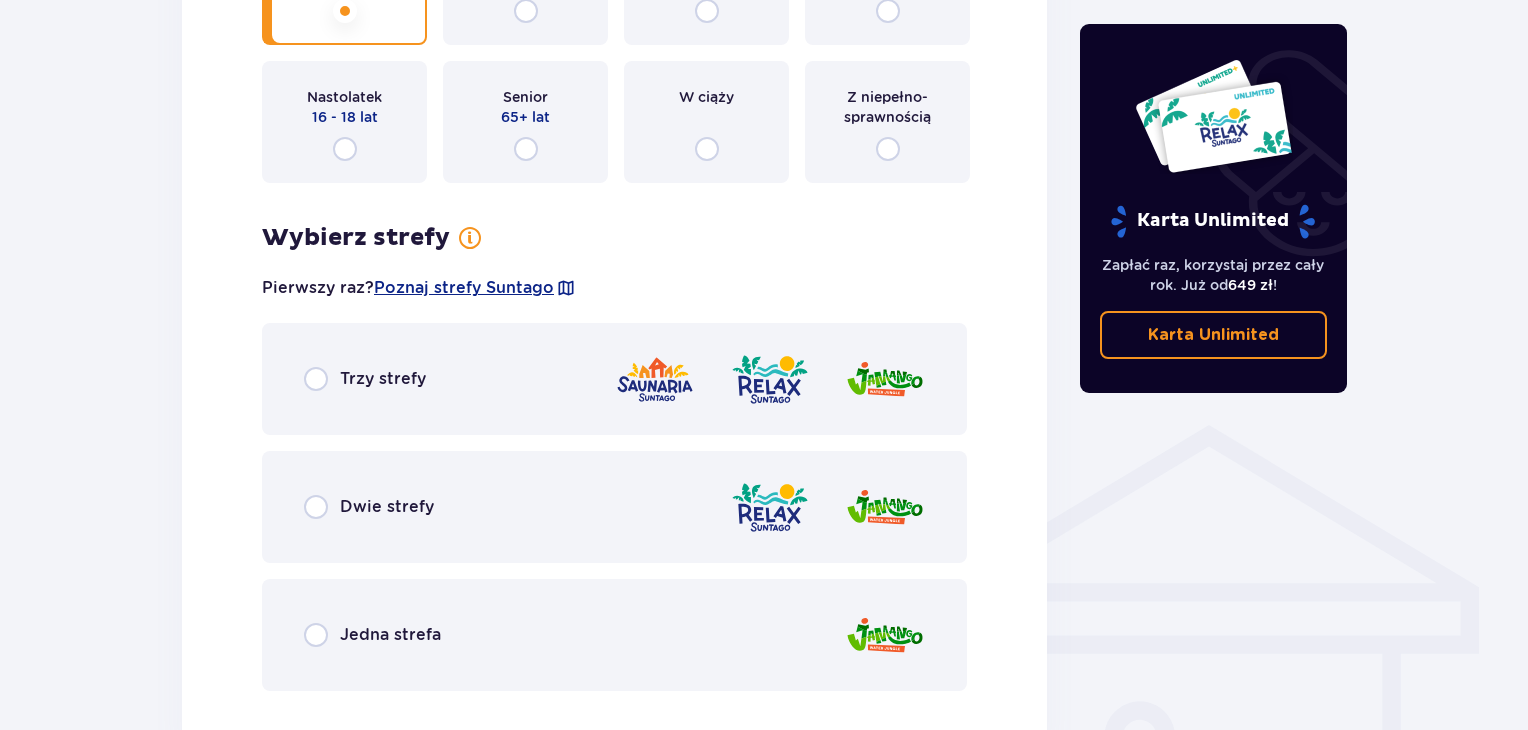 click on "Dwie strefy" at bounding box center (614, 507) 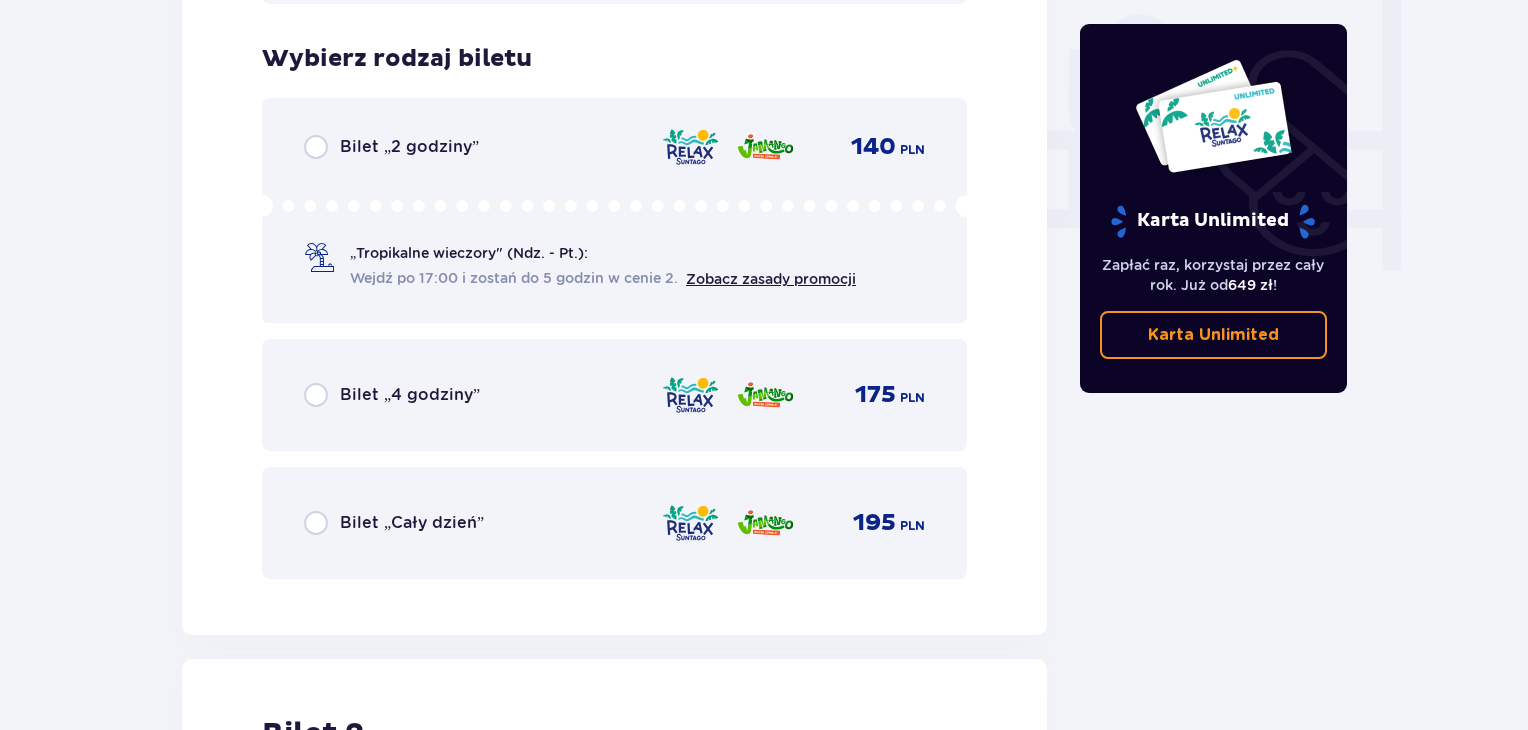 scroll, scrollTop: 1905, scrollLeft: 0, axis: vertical 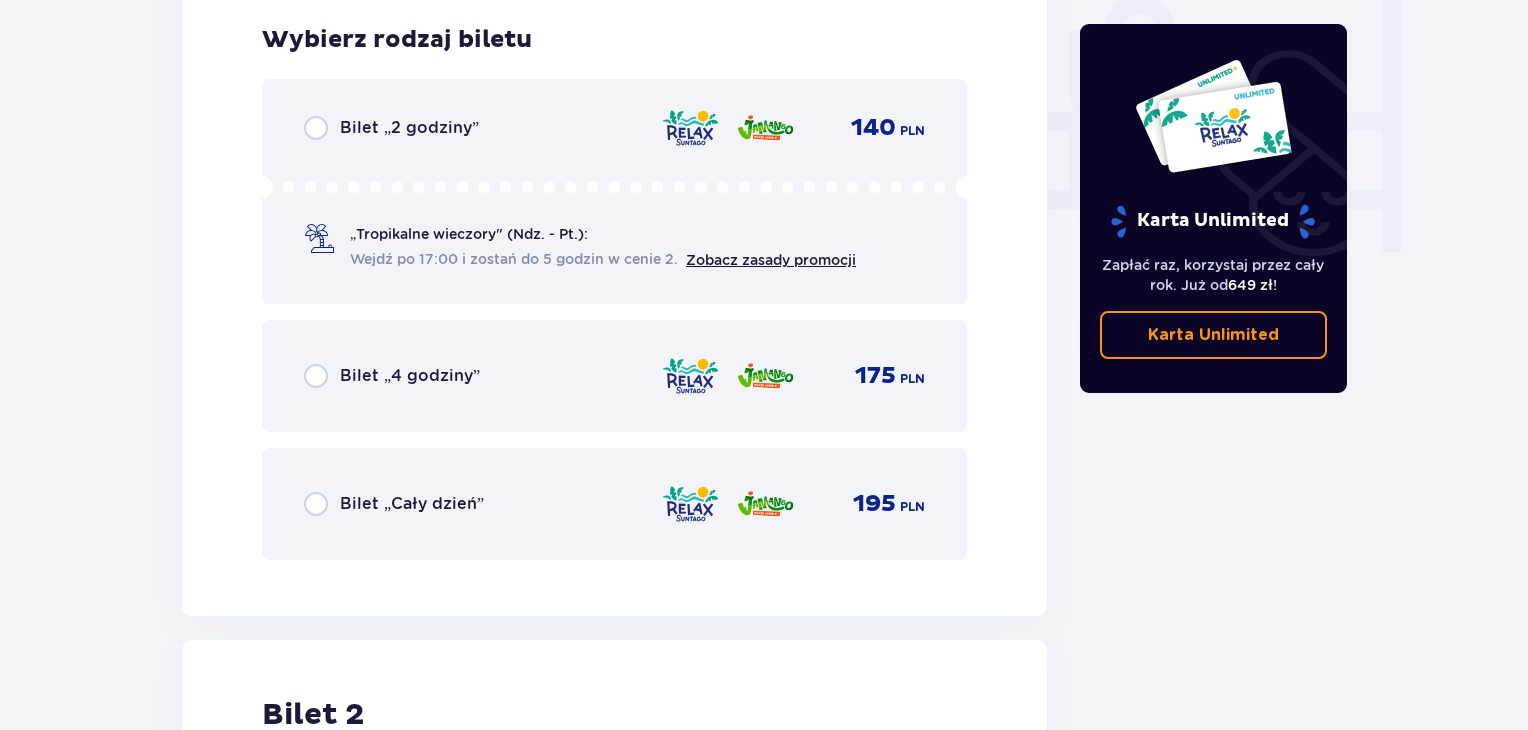 click on "Bilet „4 godziny” 175 PLN" at bounding box center (614, 376) 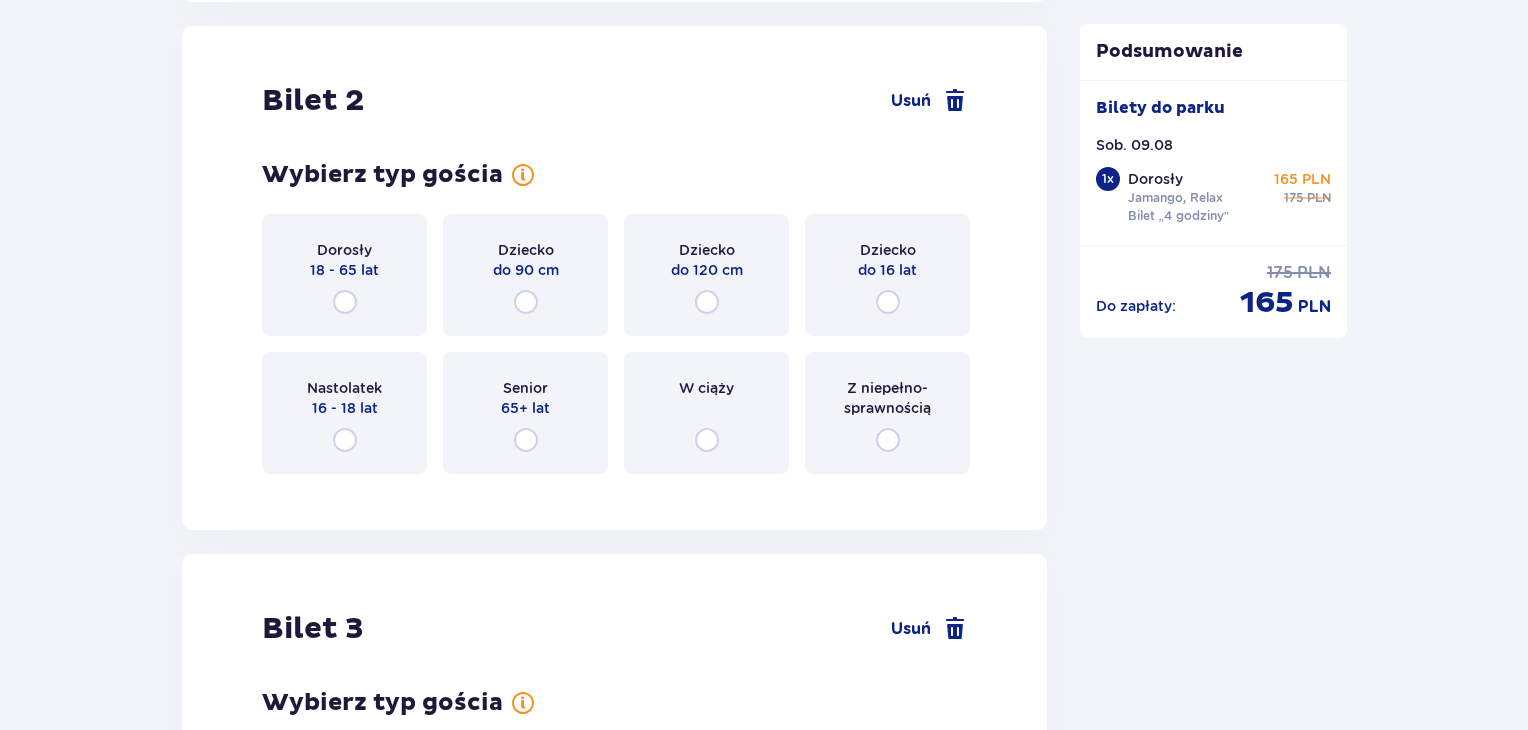 scroll, scrollTop: 2689, scrollLeft: 0, axis: vertical 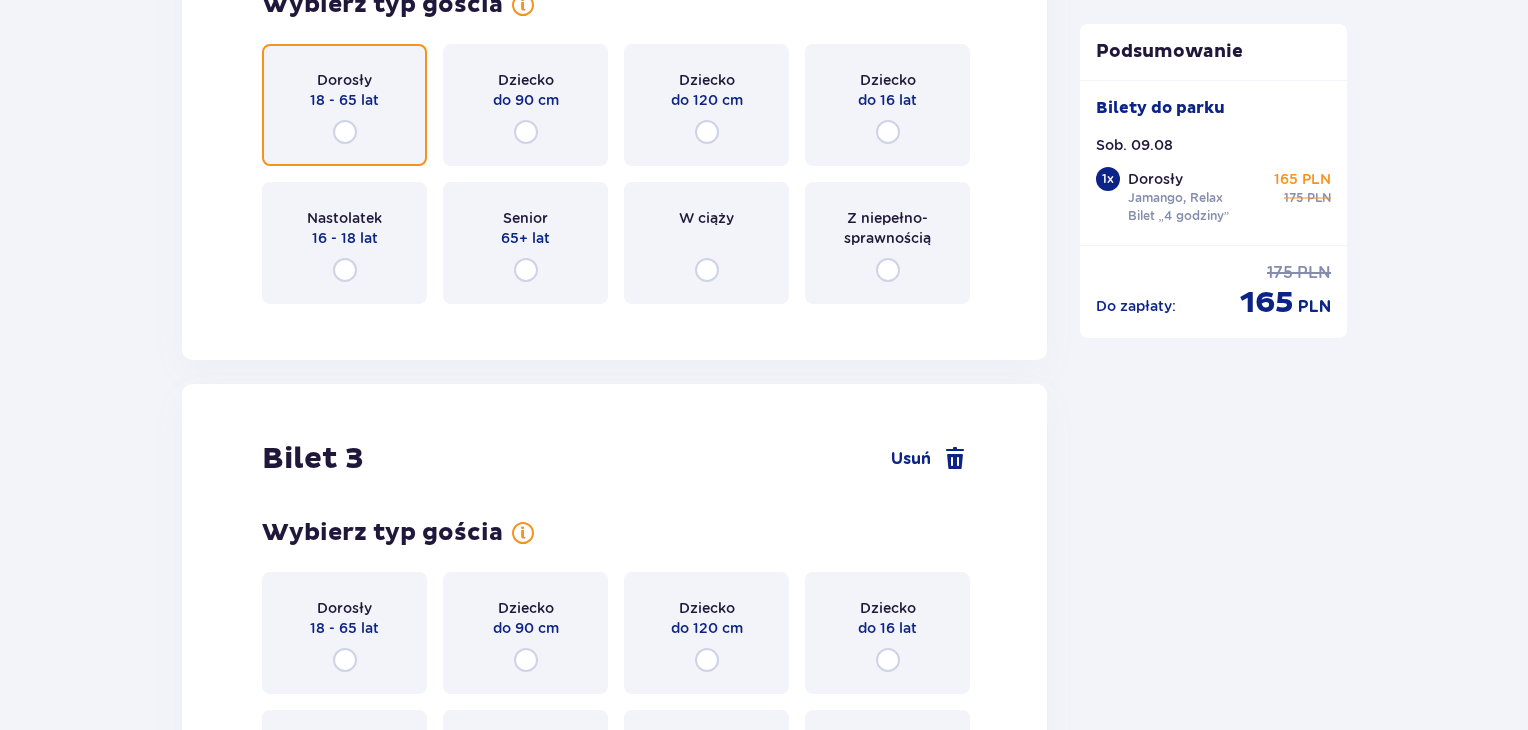 click at bounding box center [345, 132] 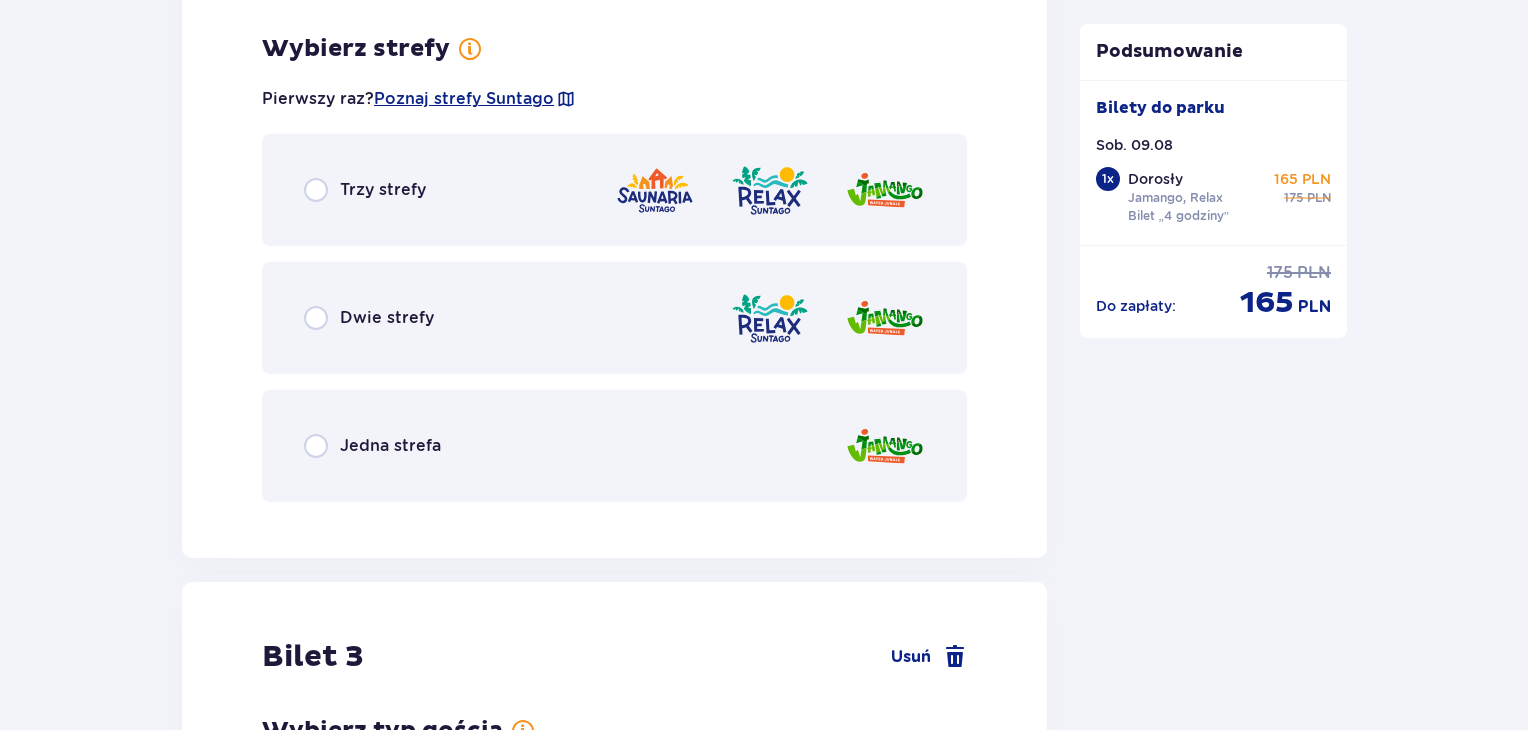 scroll, scrollTop: 3007, scrollLeft: 0, axis: vertical 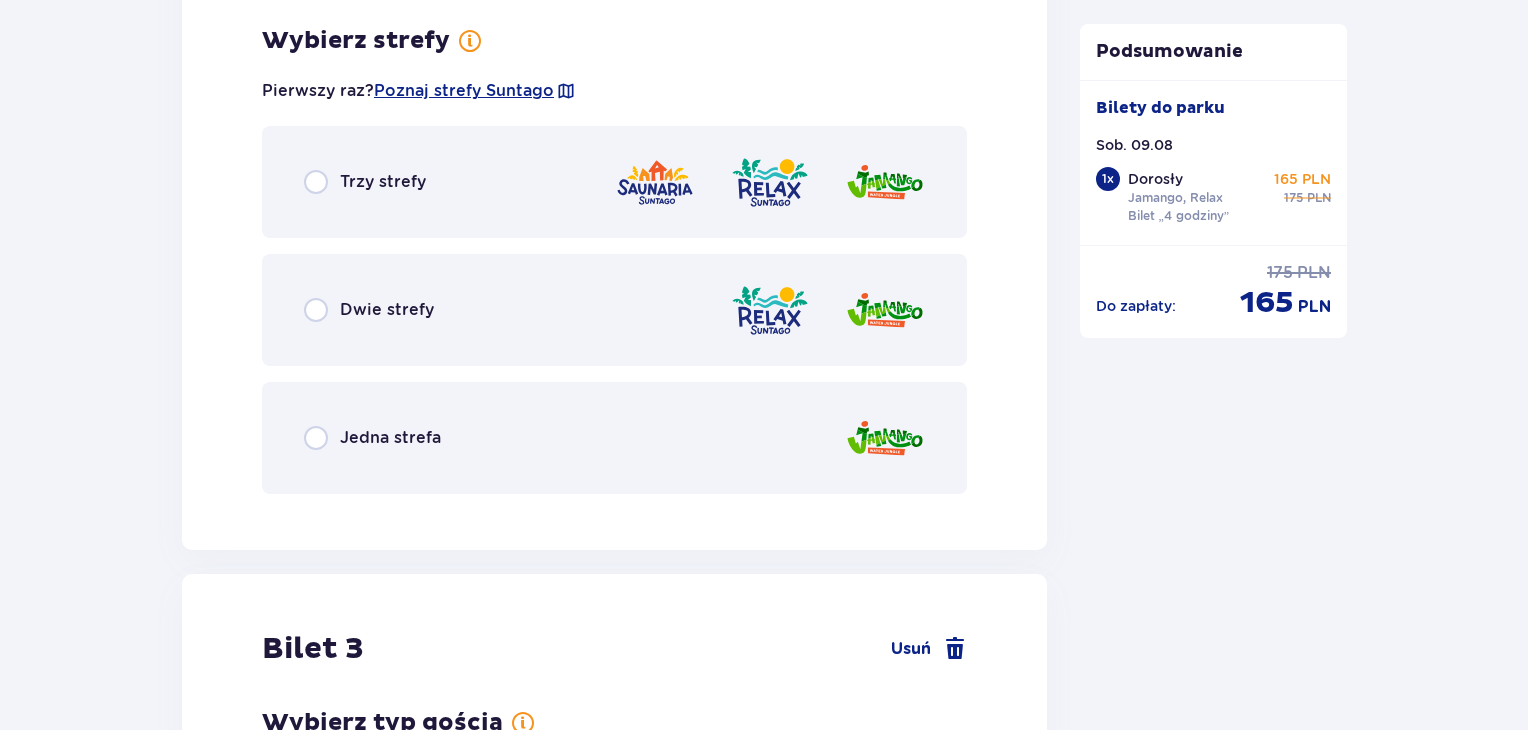 click on "Dwie strefy" at bounding box center [387, 310] 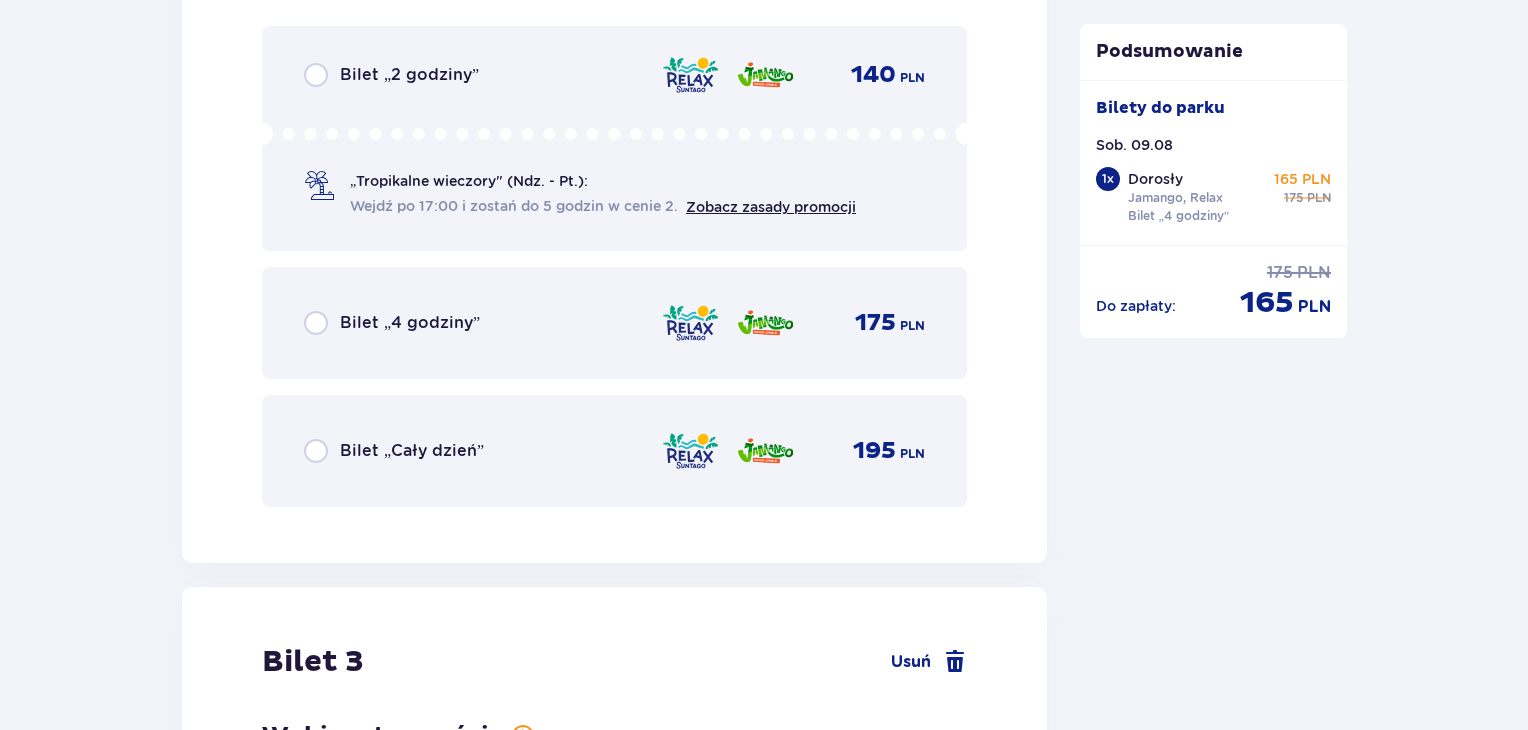scroll, scrollTop: 3604, scrollLeft: 0, axis: vertical 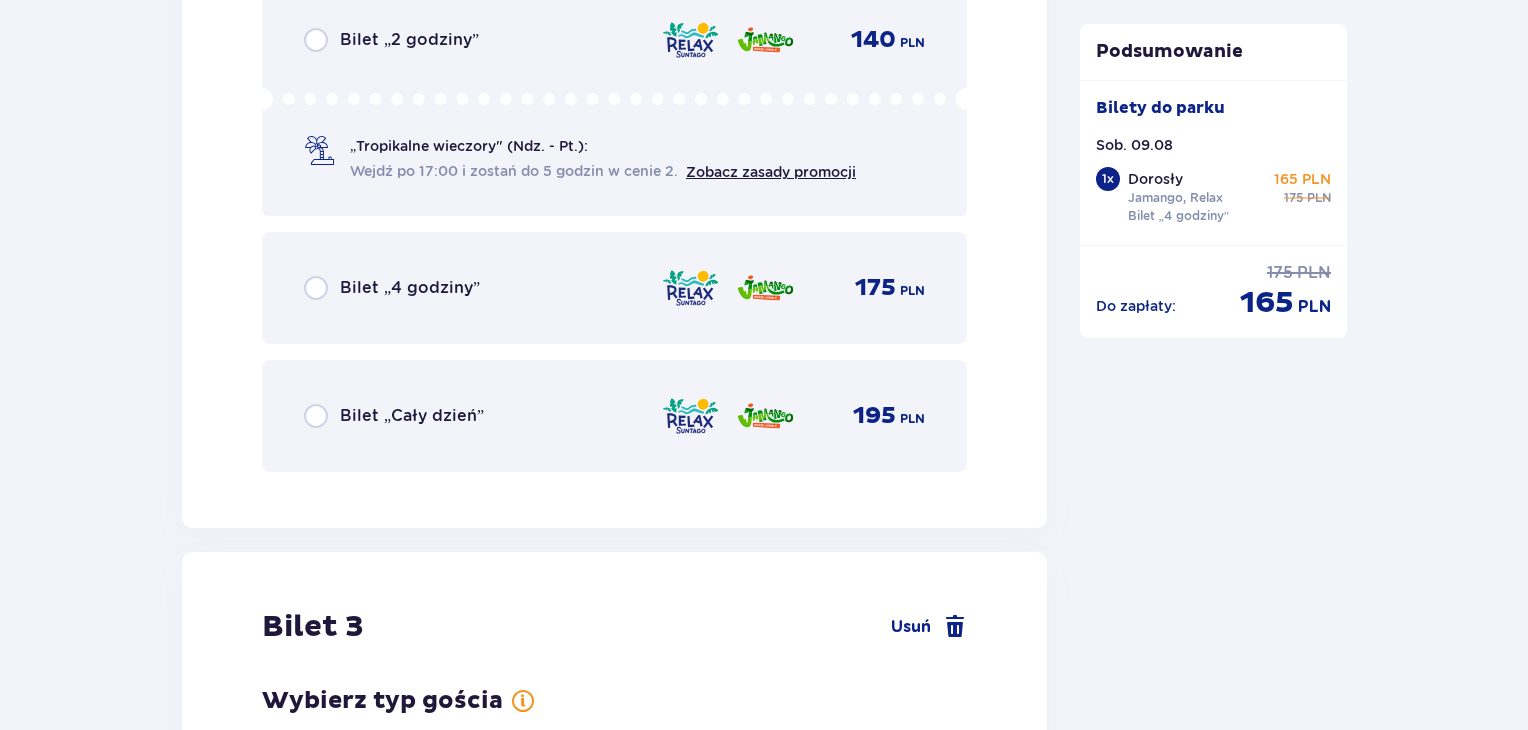 click on "Bilet „2 godziny”" at bounding box center (409, 40) 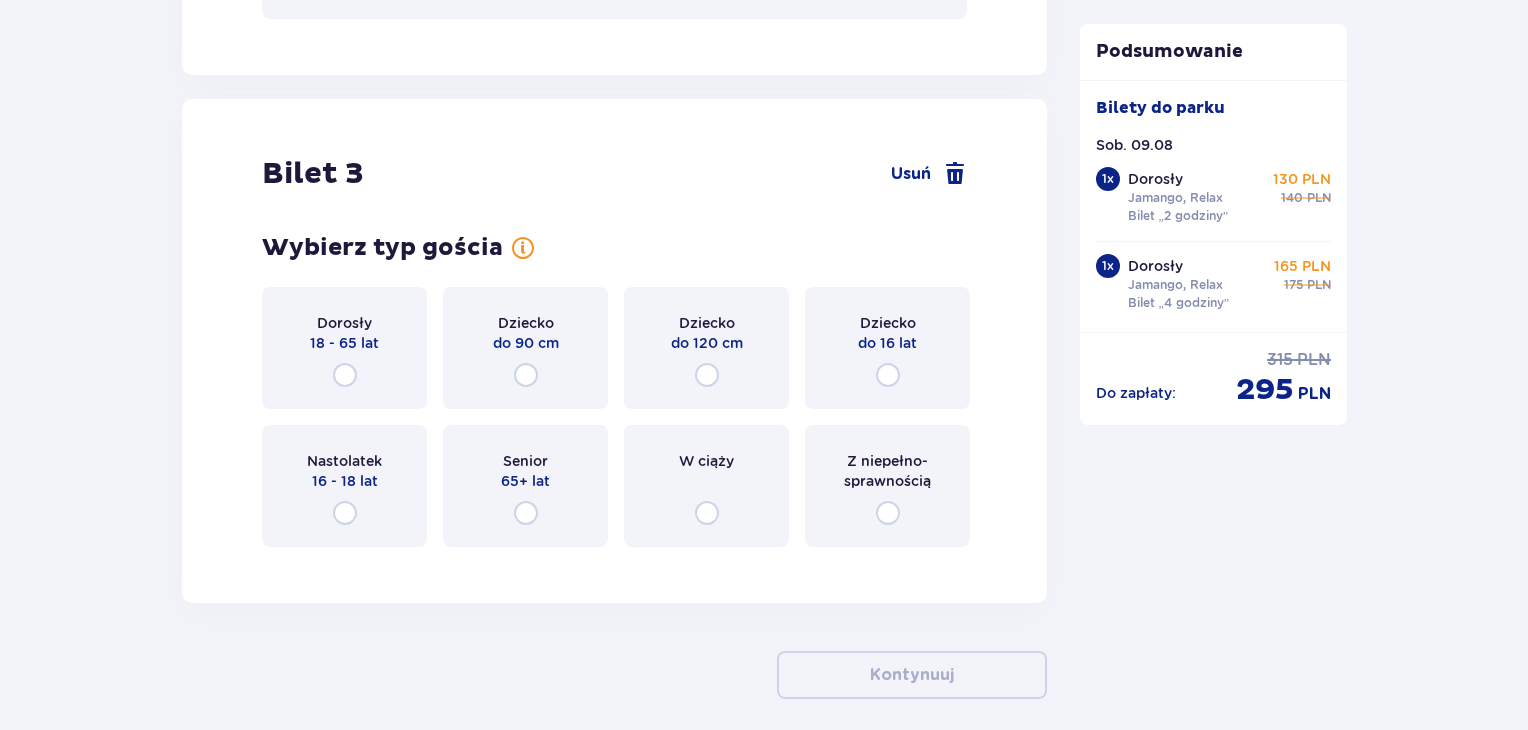 scroll, scrollTop: 4129, scrollLeft: 0, axis: vertical 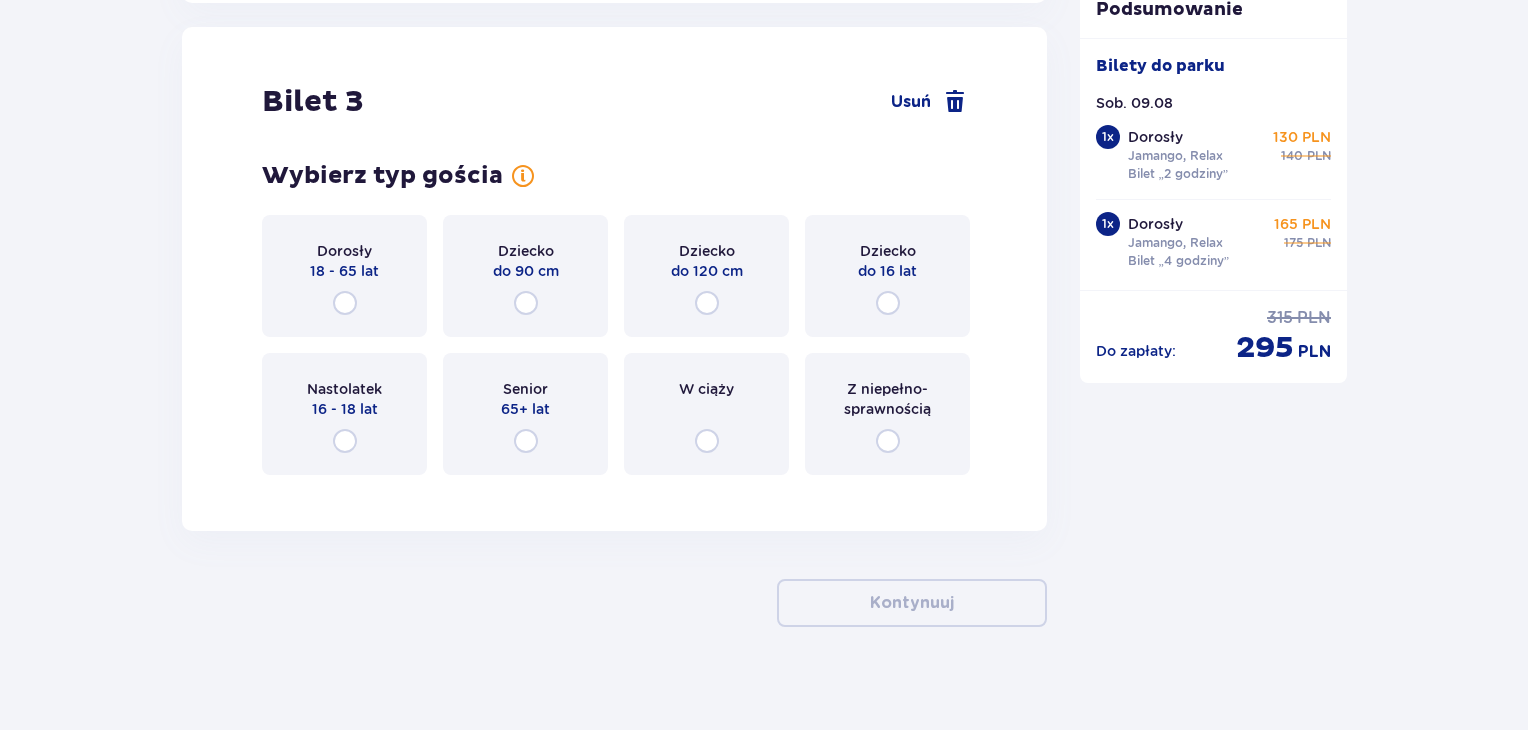 click on "Dorosły 18 - 65 lat" at bounding box center (344, 276) 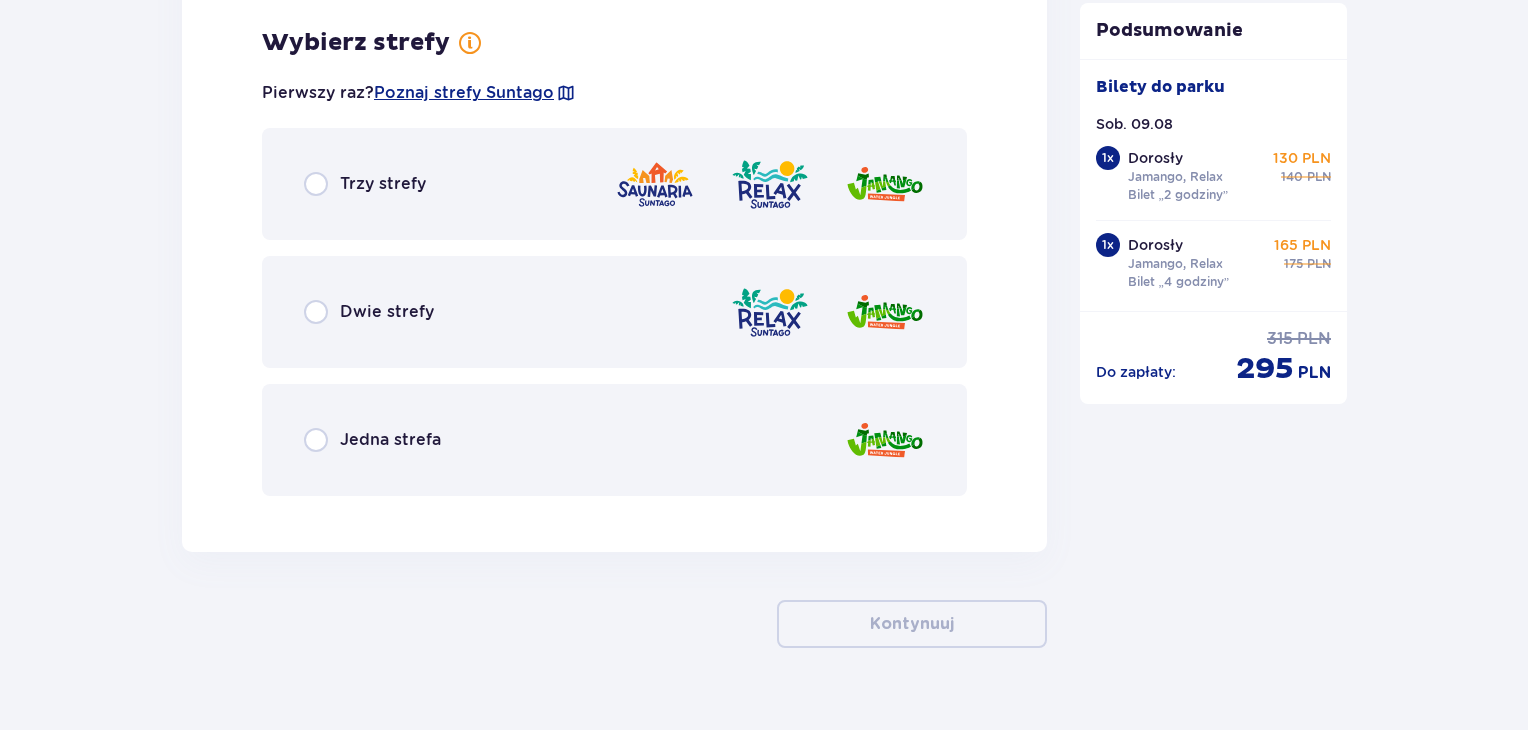 scroll, scrollTop: 4617, scrollLeft: 0, axis: vertical 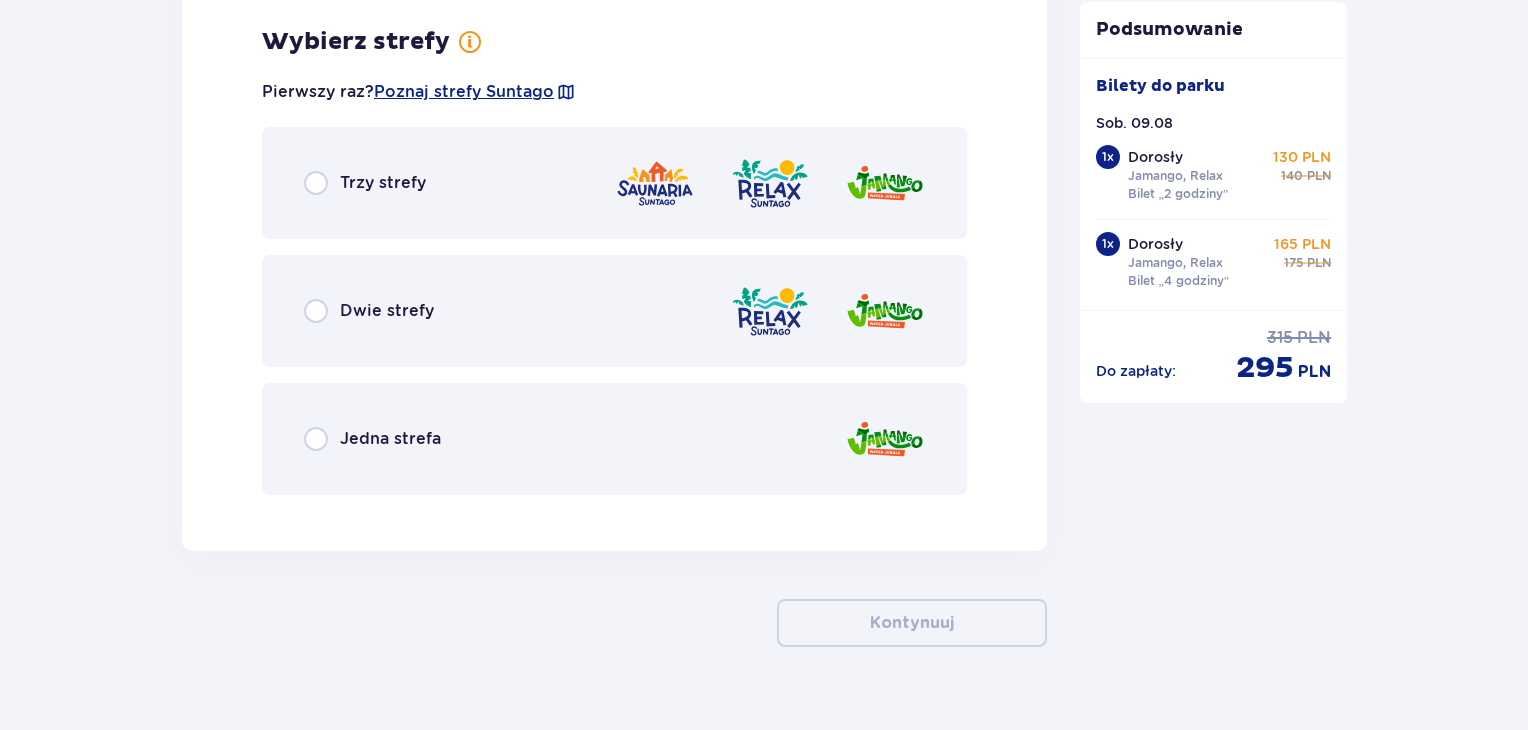 click on "Dwie strefy" at bounding box center [614, 311] 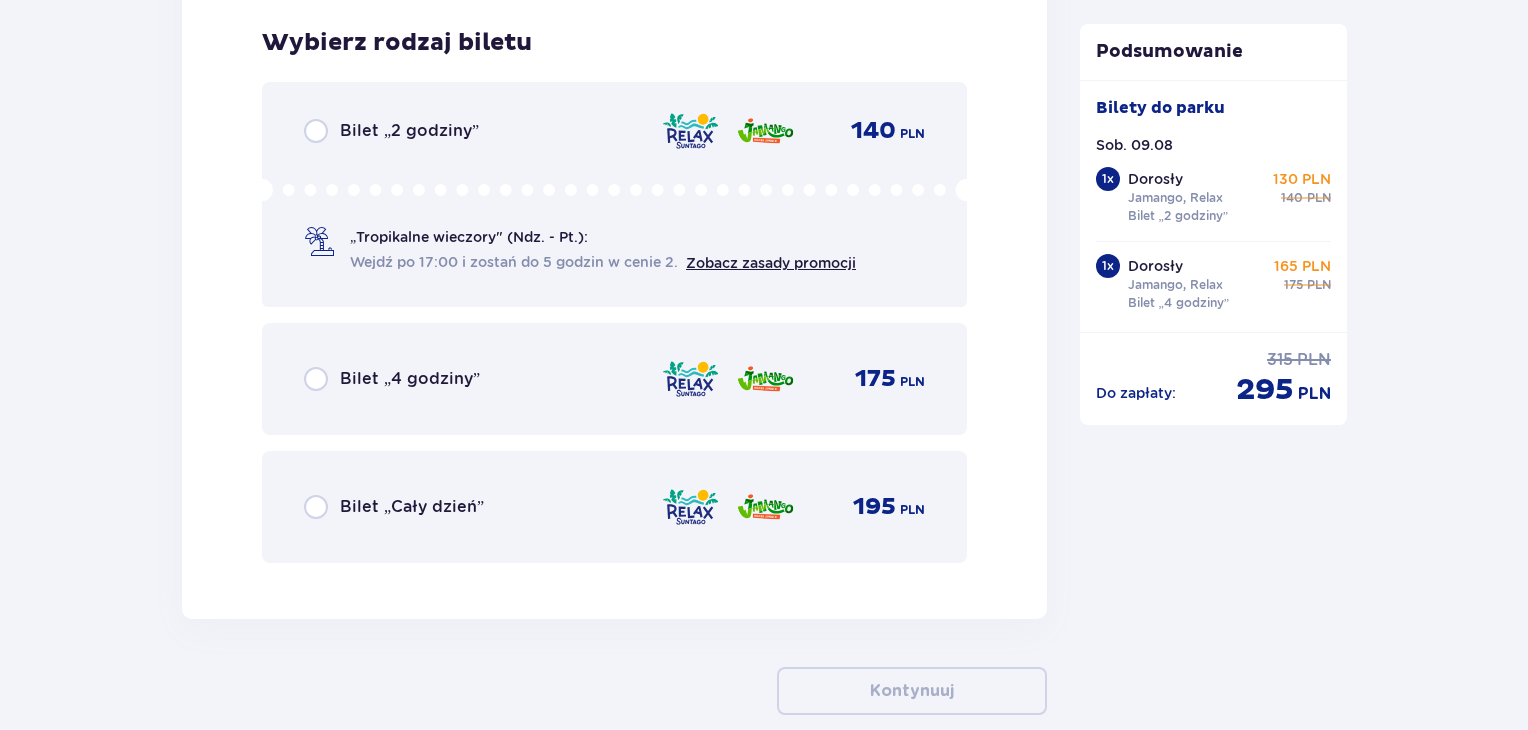 scroll, scrollTop: 5125, scrollLeft: 0, axis: vertical 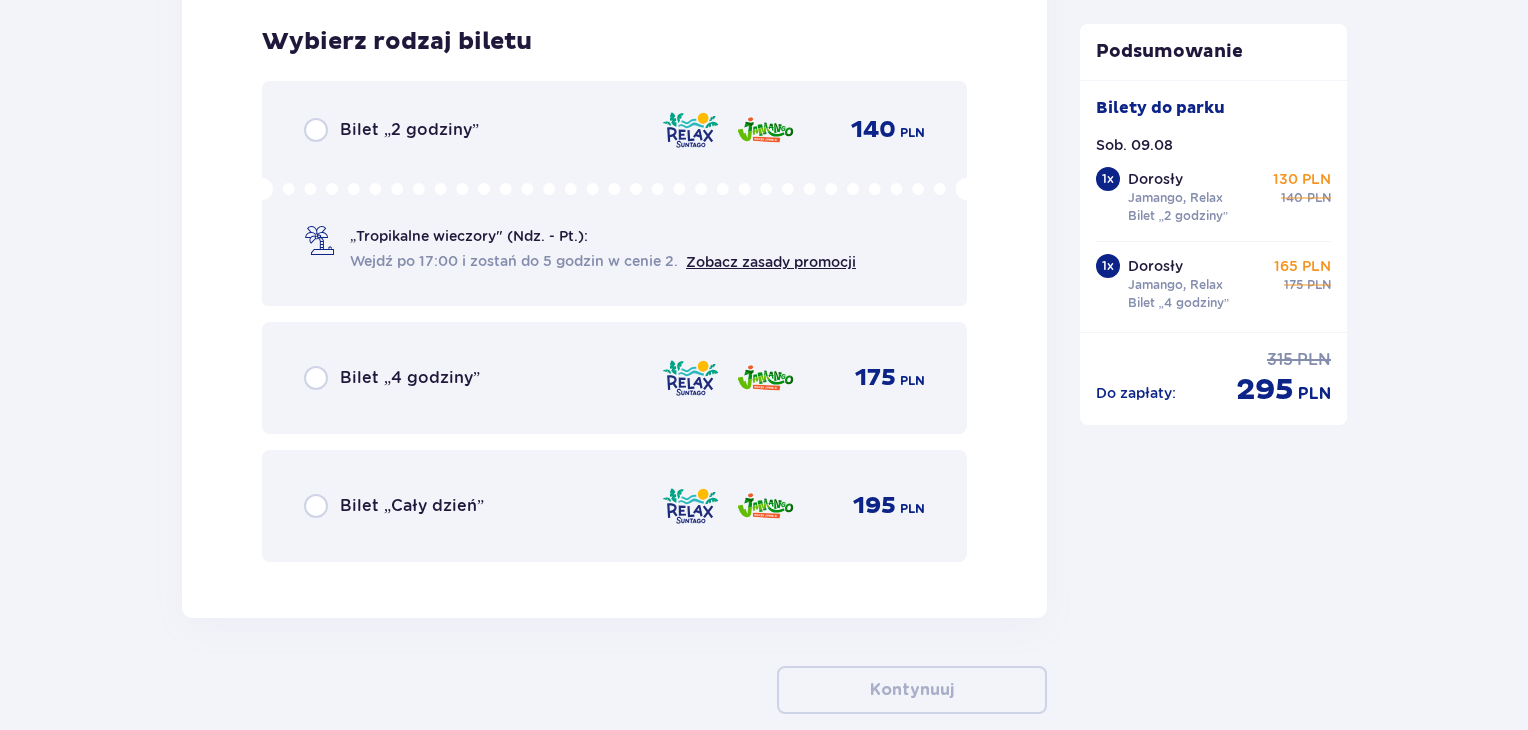 click on "Bilet „2 godziny”" at bounding box center [409, 130] 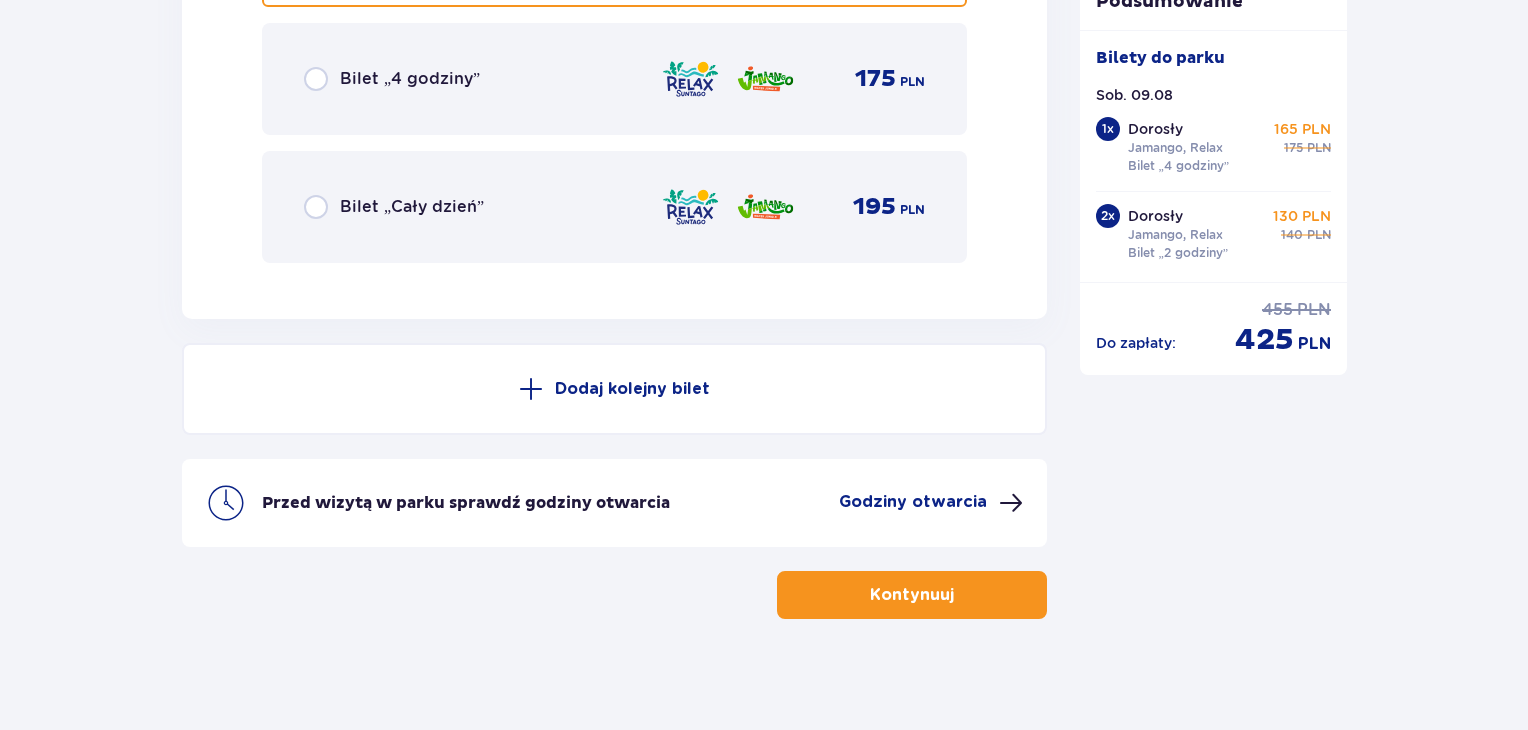 scroll, scrollTop: 5428, scrollLeft: 0, axis: vertical 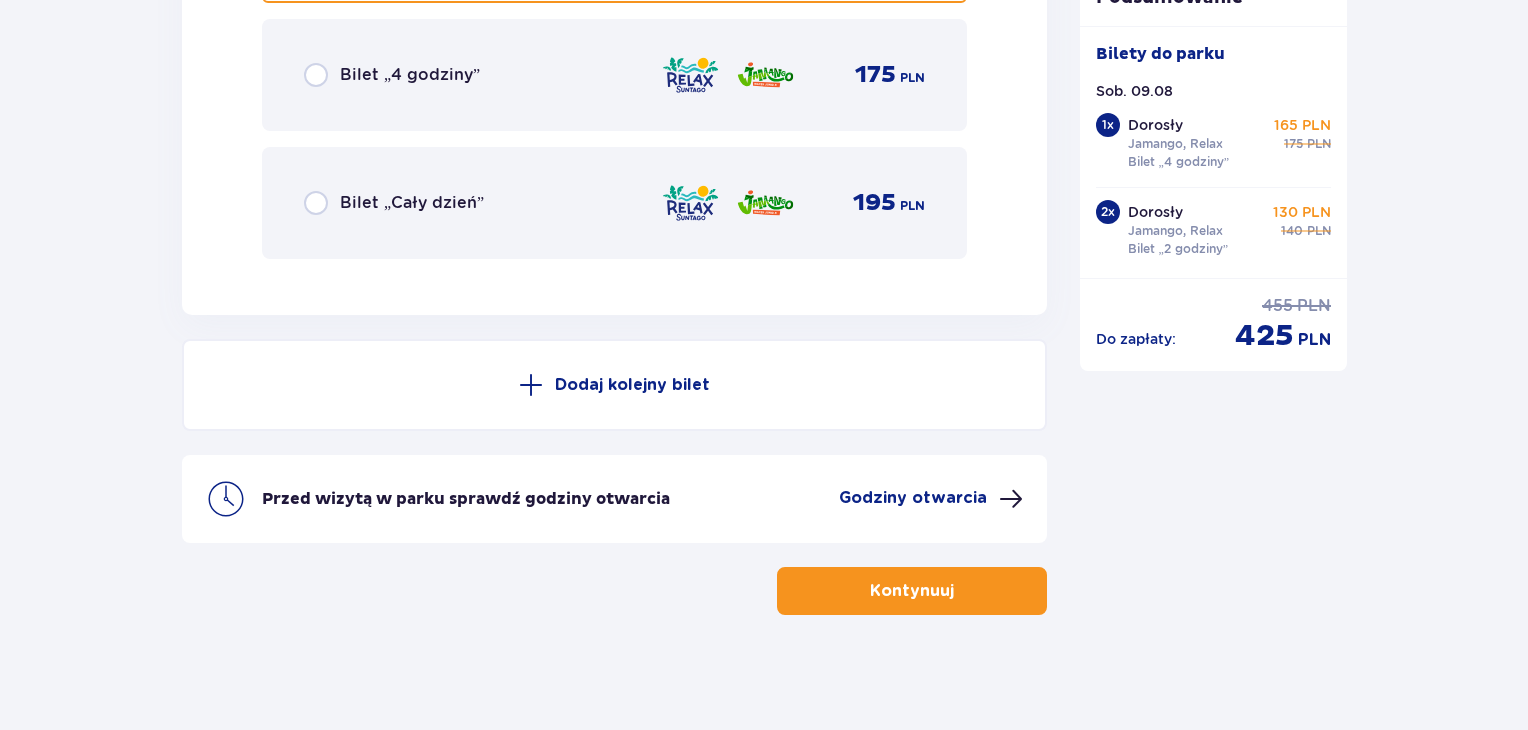 click on "Kontynuuj" at bounding box center (912, 591) 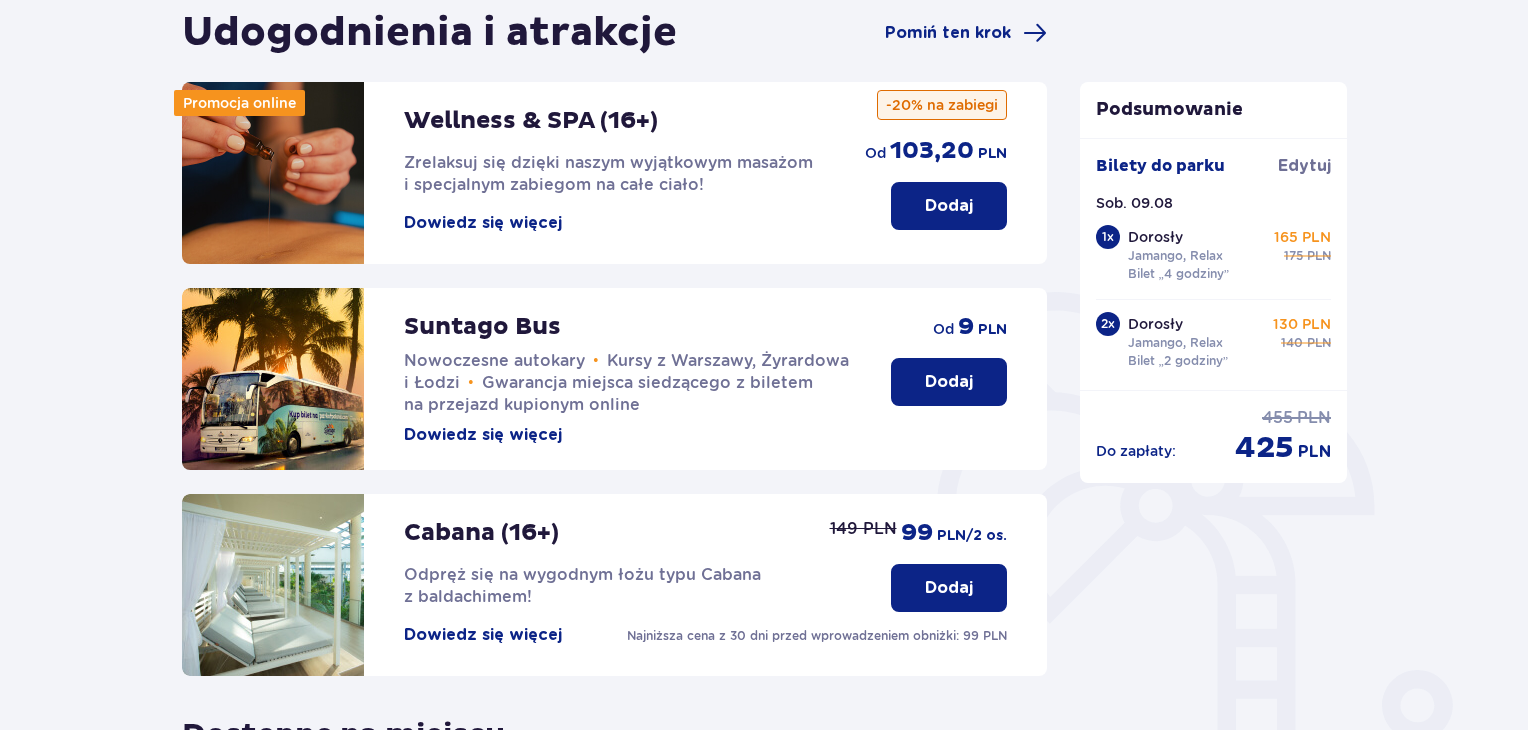 scroll, scrollTop: 204, scrollLeft: 0, axis: vertical 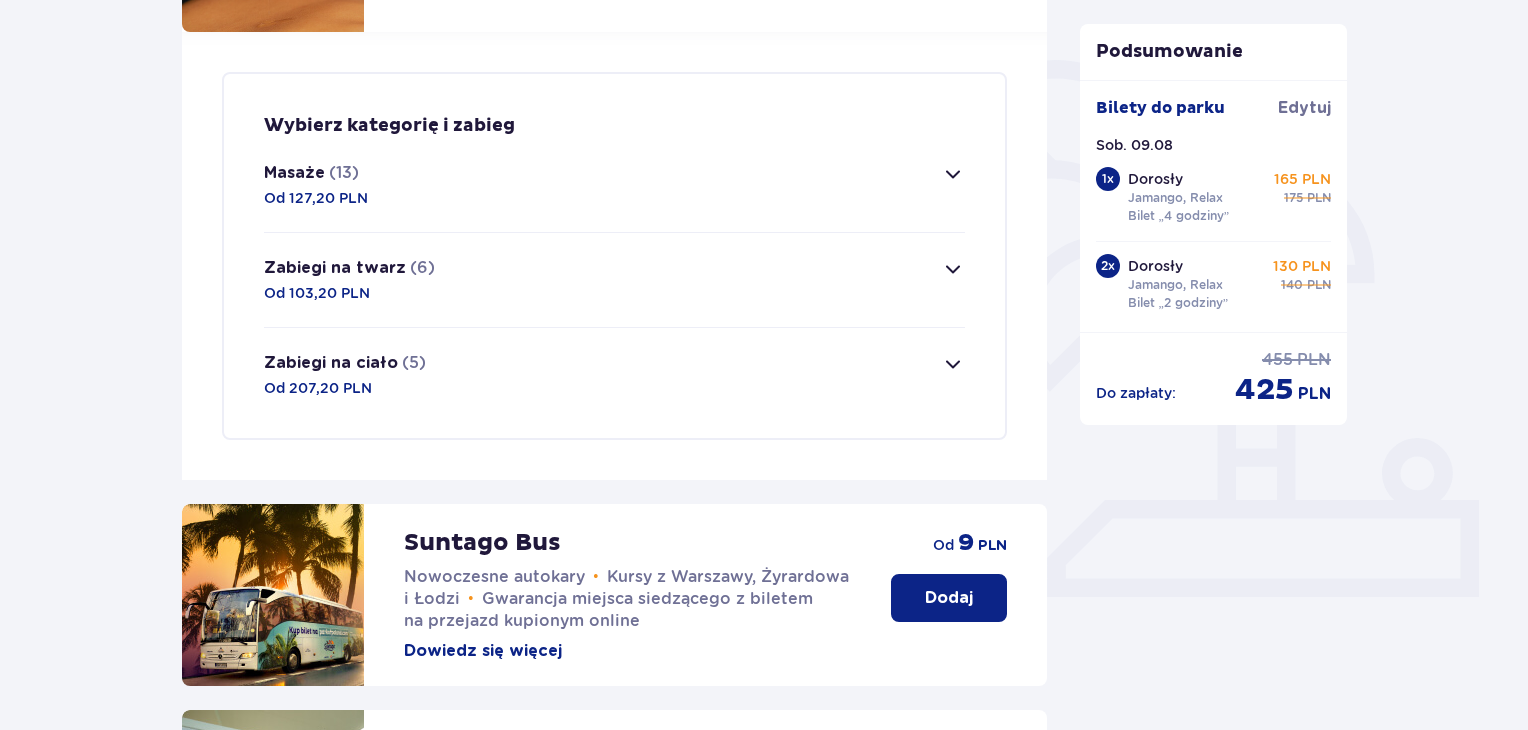 click on "Masaże (13) Od 127,20 PLN" at bounding box center [614, 185] 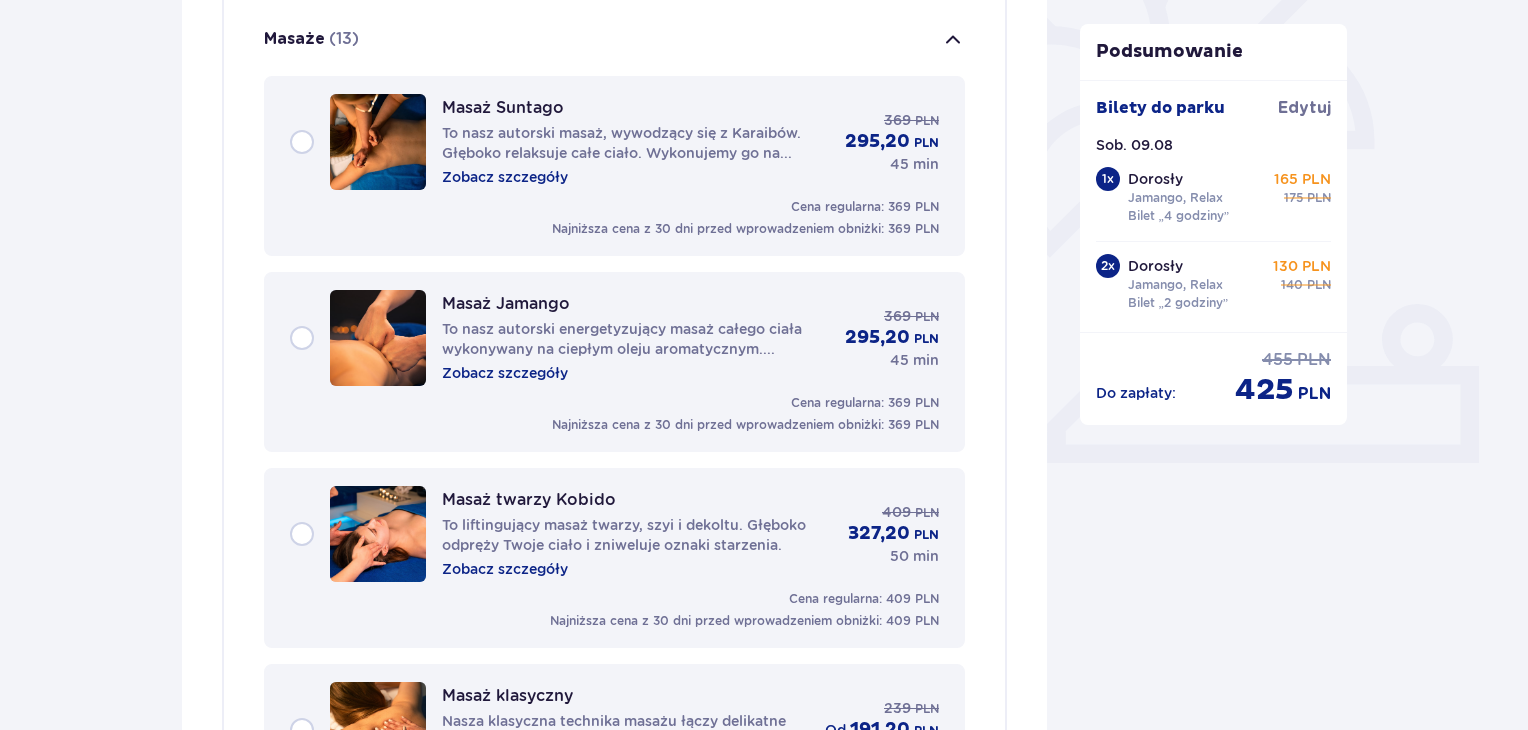 scroll, scrollTop: 573, scrollLeft: 0, axis: vertical 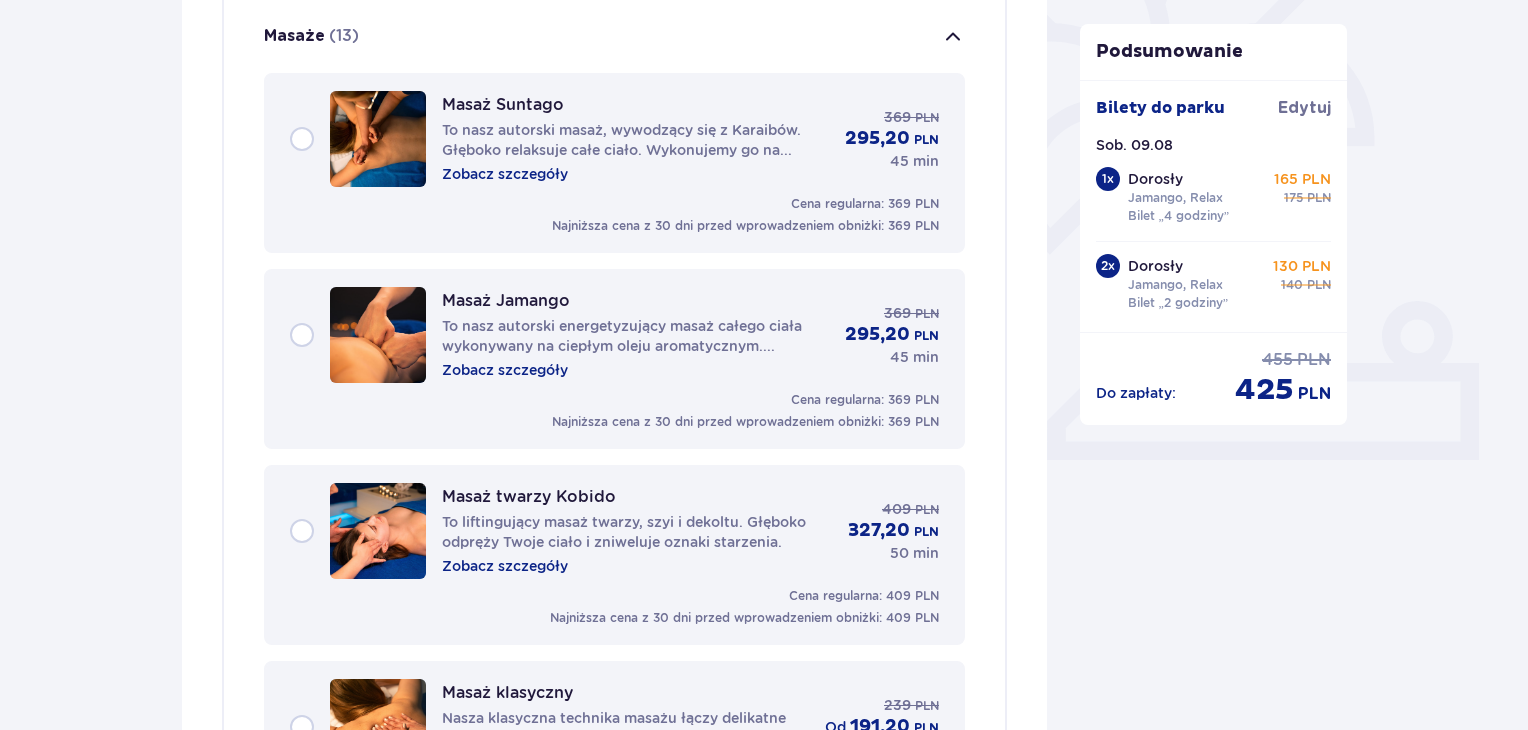 click on "Masaż Suntago To nasz autorski masaż, wywodzący się z Karaibów. Głęboko relaksuje całe ciało. Wykonujemy go na ciepłym maśle shea. Specjalne ruchy masażu - dopasowane do rytmu oddechu i bicia serca - uwolnią napięcia i rozluźnią mięśnie. Zobacz szczegóły 369 PLN 295,20 PLN [DURATION] min" at bounding box center (614, 139) 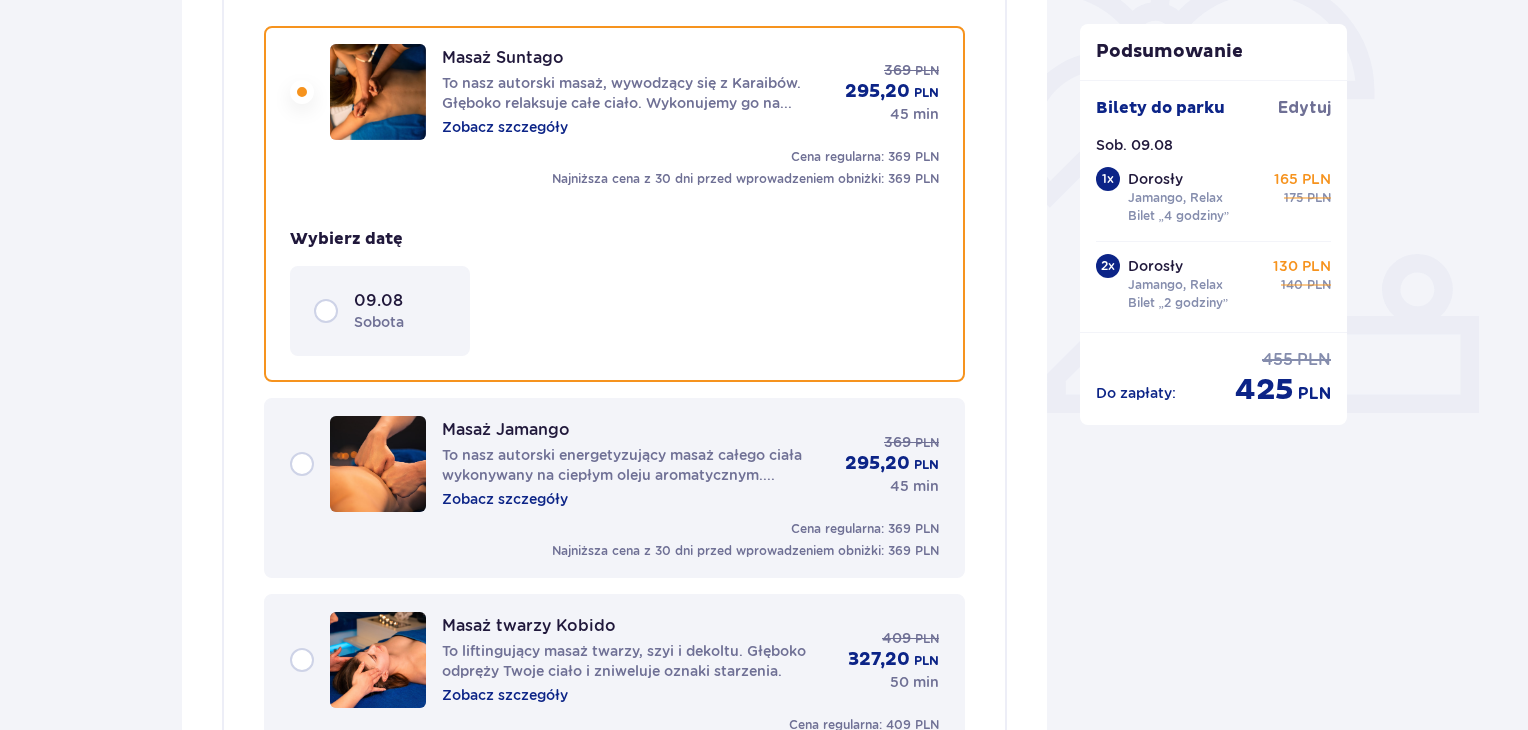 scroll, scrollTop: 621, scrollLeft: 0, axis: vertical 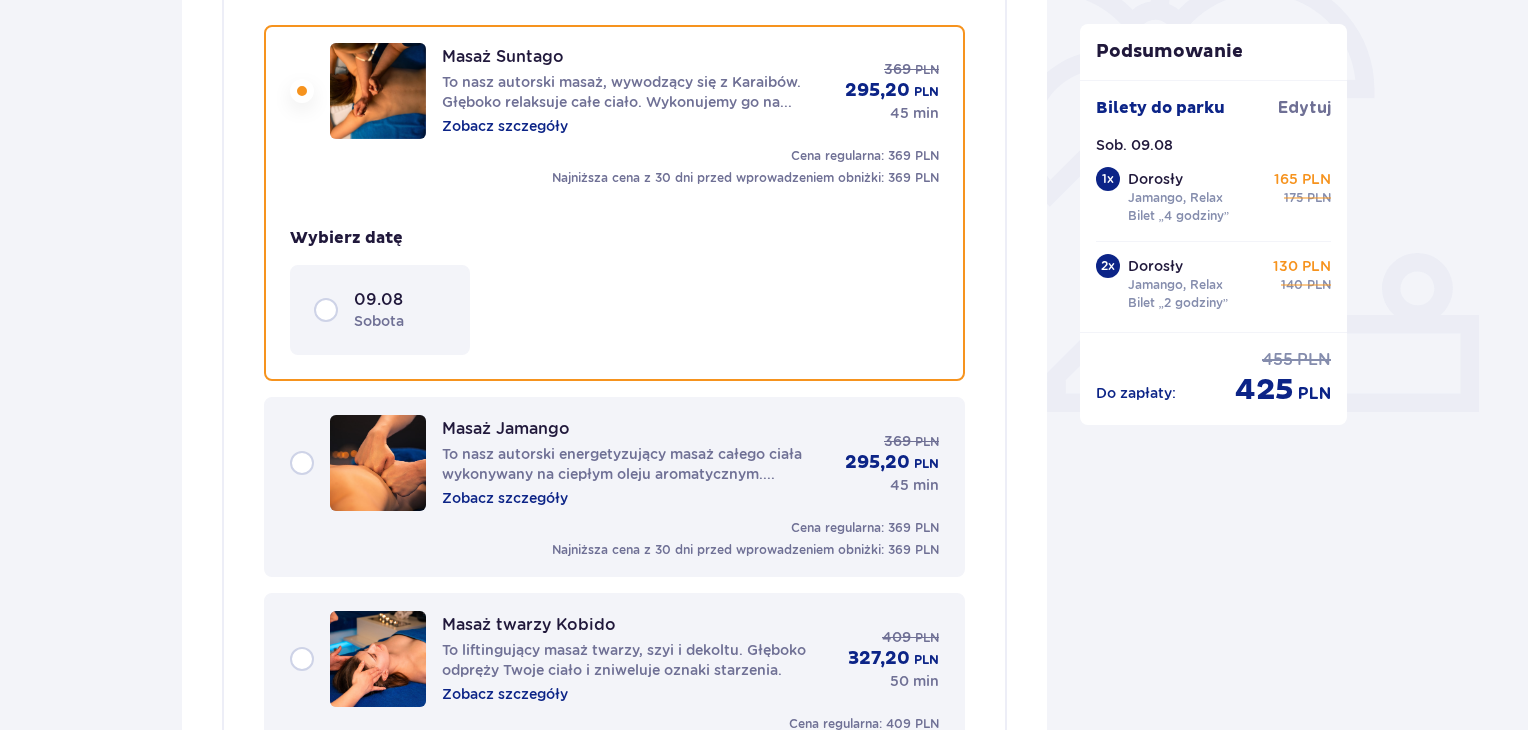 click on "[DATE] sobota" at bounding box center [380, 310] 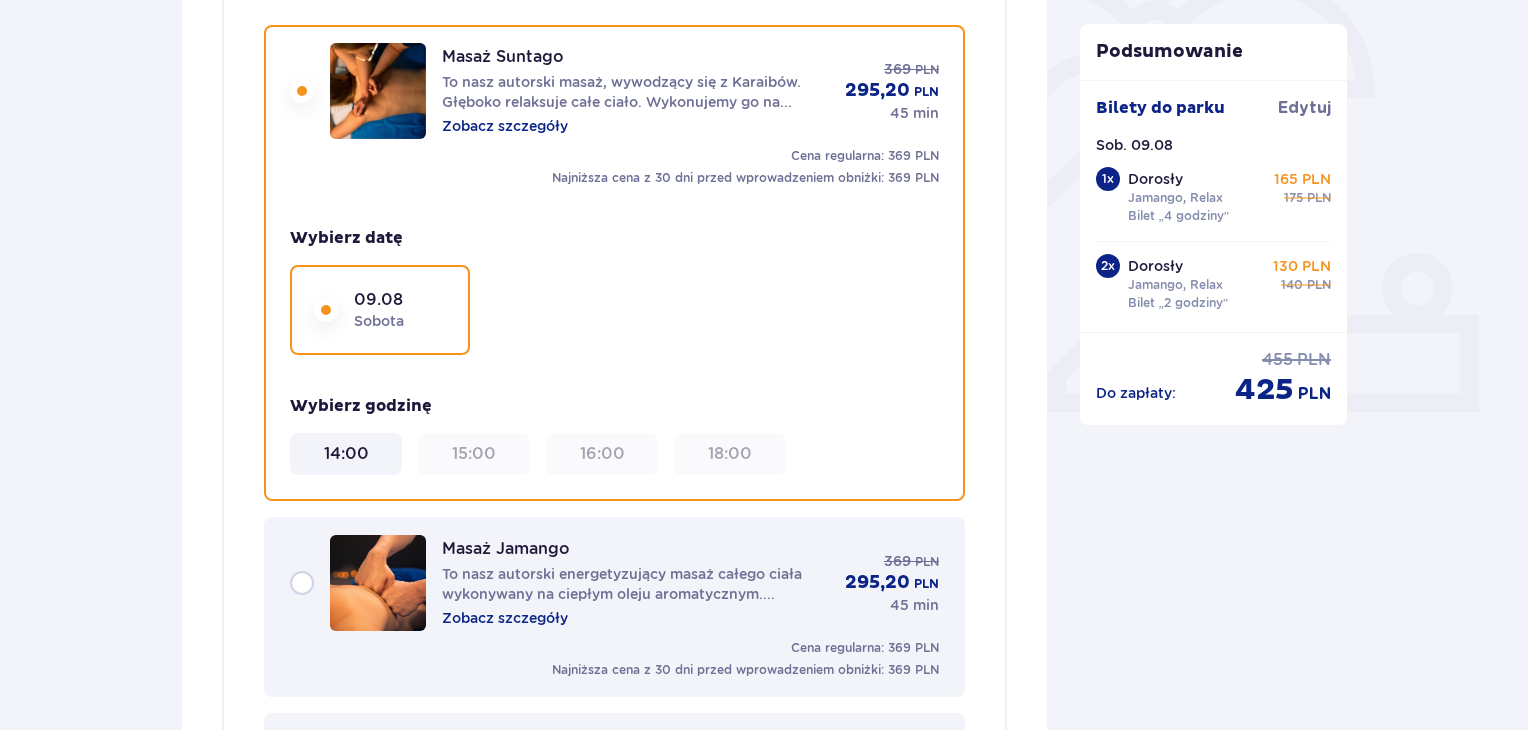 click on "Masaż Suntago To nasz autorski masaż, wywodzący się z Karaibów. Głęboko relaksuje całe ciało. Wykonujemy go na ciepłym maśle shea. Specjalne ruchy masażu - dopasowane do rytmu oddechu i bicia serca - uwolnią napięcia i rozluźnią mięśnie. Zobacz szczegóły 369 PLN 295,20 PLN [DURATION] min" at bounding box center [614, 91] 